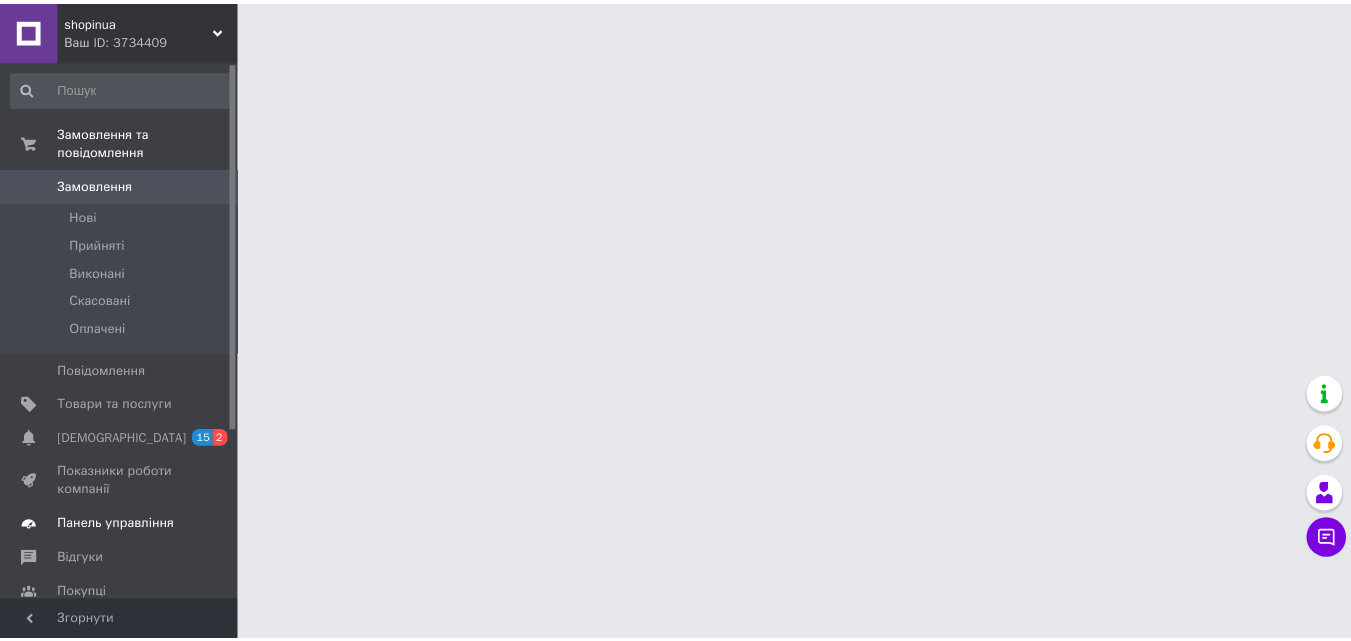 scroll, scrollTop: 0, scrollLeft: 0, axis: both 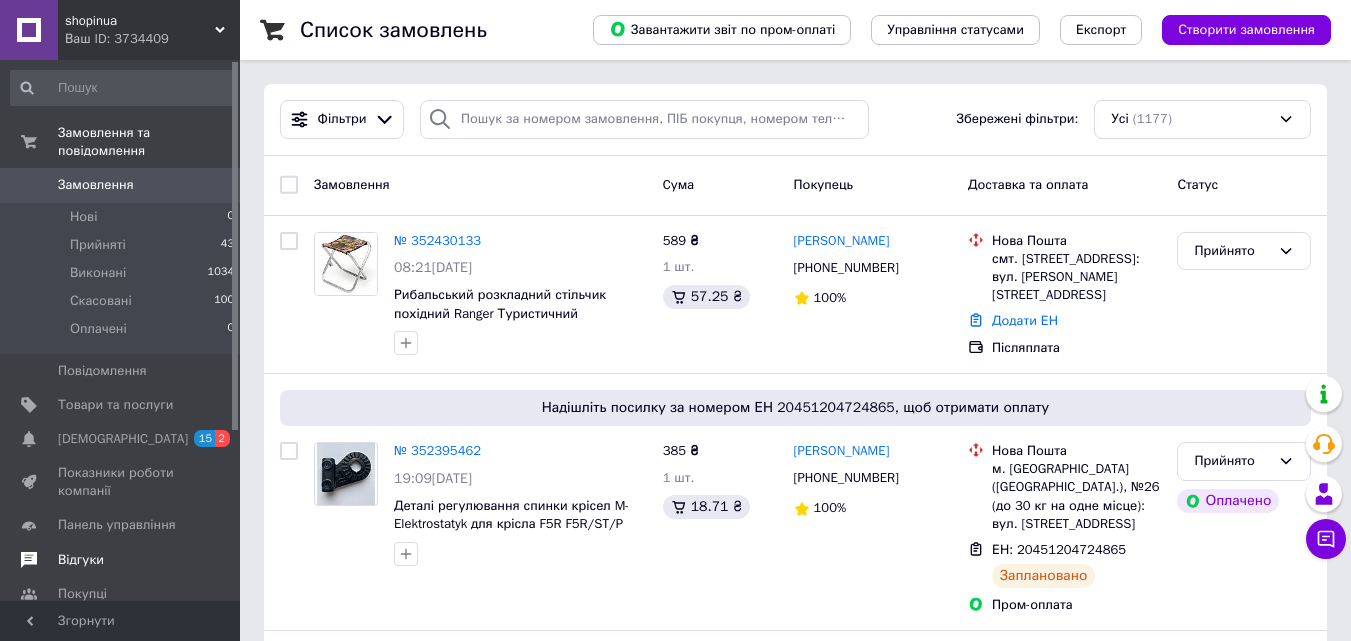 click on "Відгуки" at bounding box center (81, 560) 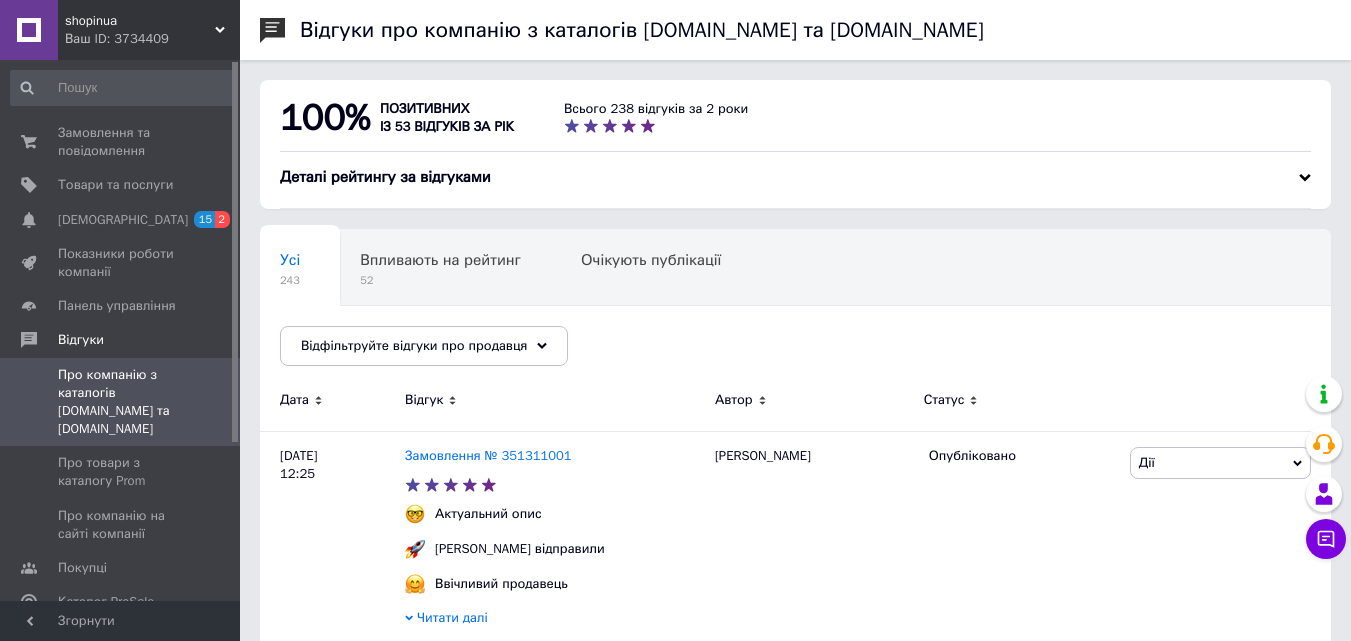scroll, scrollTop: 200, scrollLeft: 0, axis: vertical 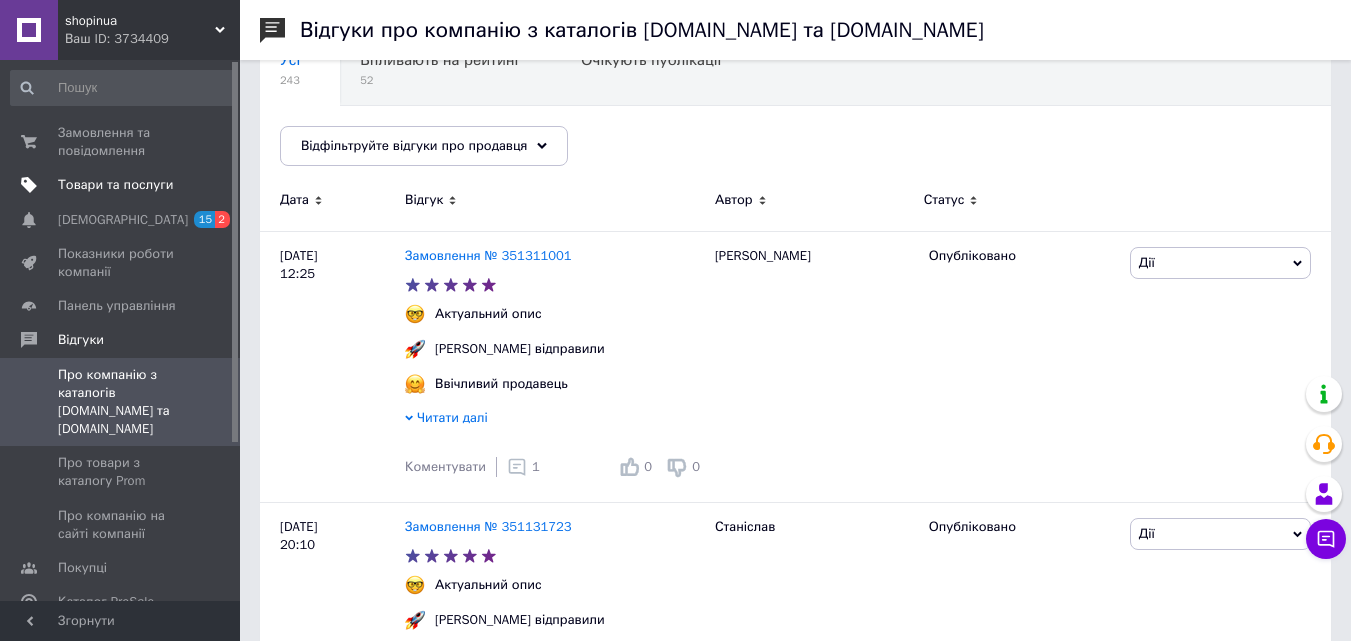 click on "Товари та послуги" at bounding box center [115, 185] 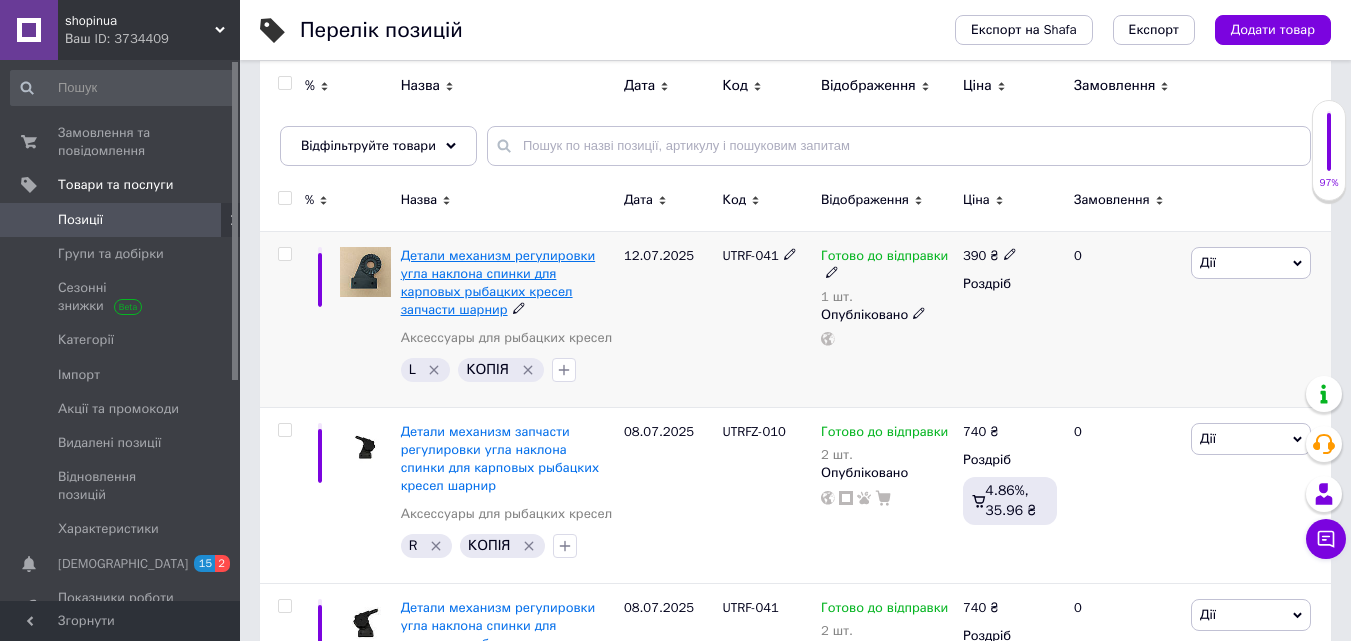 scroll, scrollTop: 0, scrollLeft: 0, axis: both 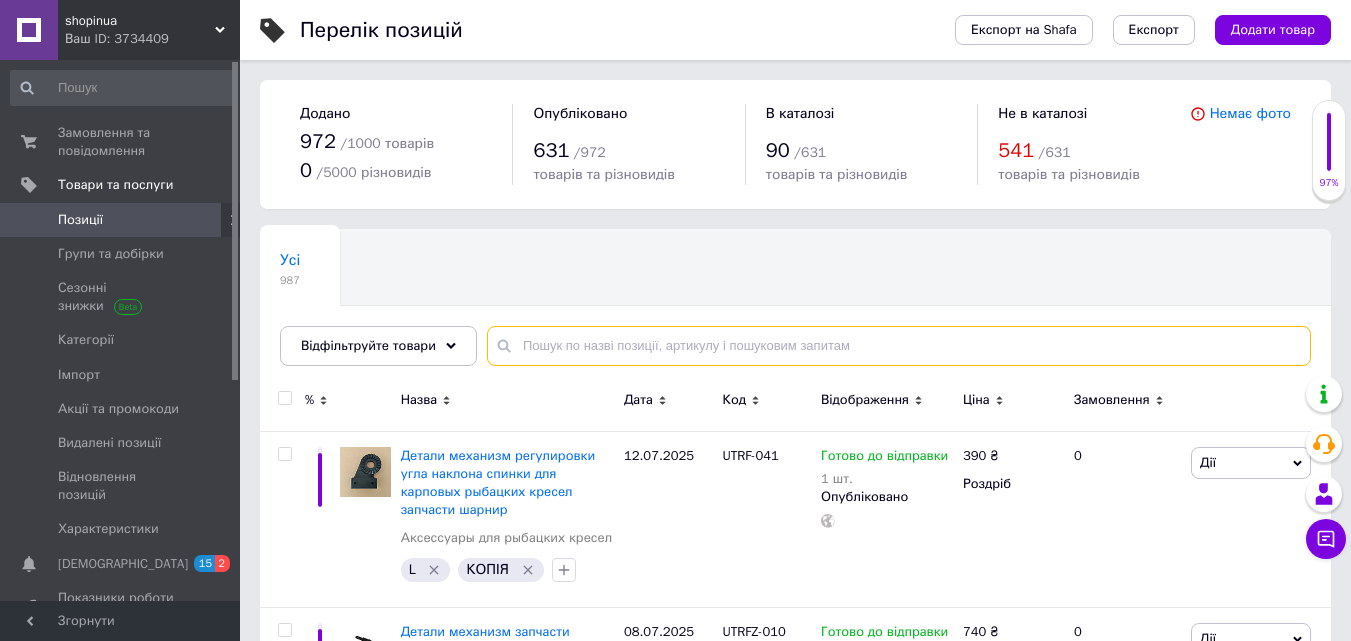 paste on "UTRI-010" 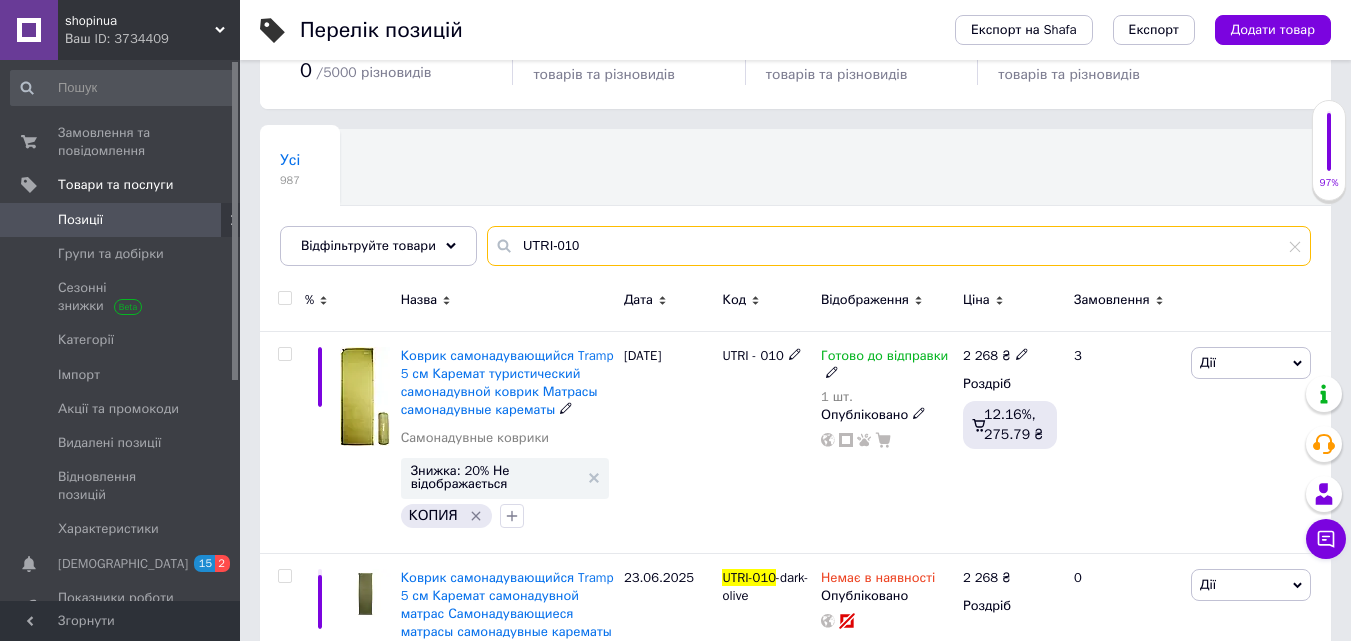 scroll, scrollTop: 200, scrollLeft: 0, axis: vertical 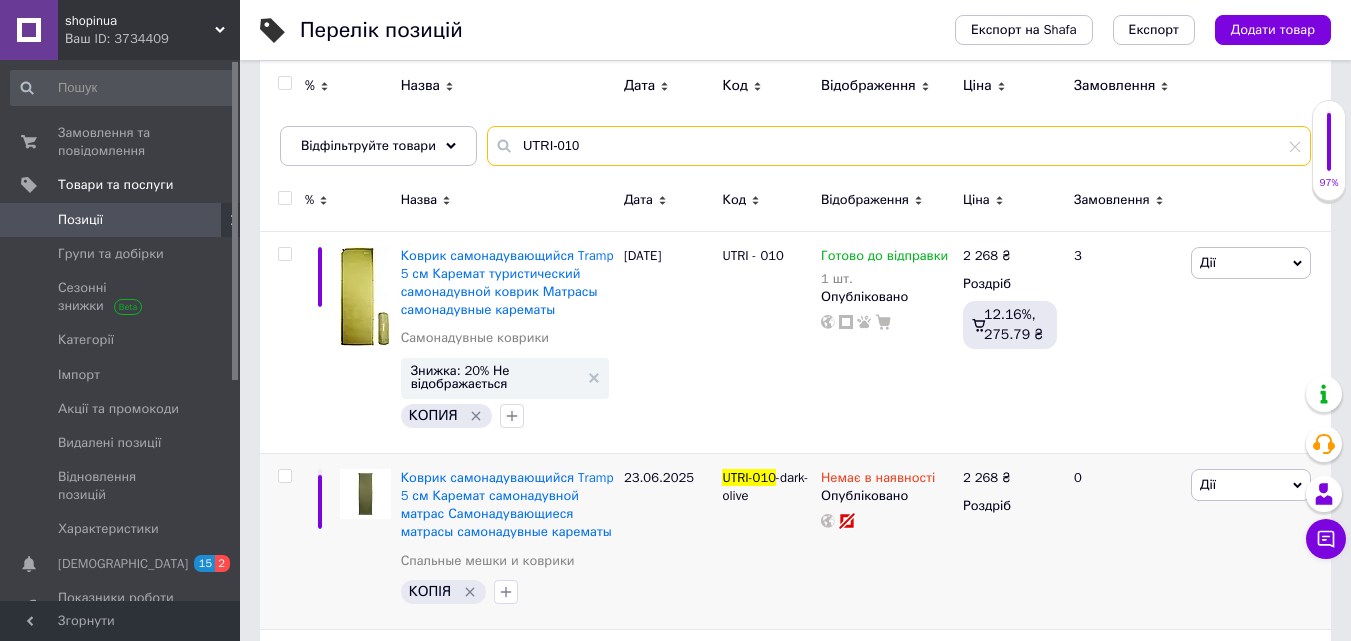 type on "UTRI-010" 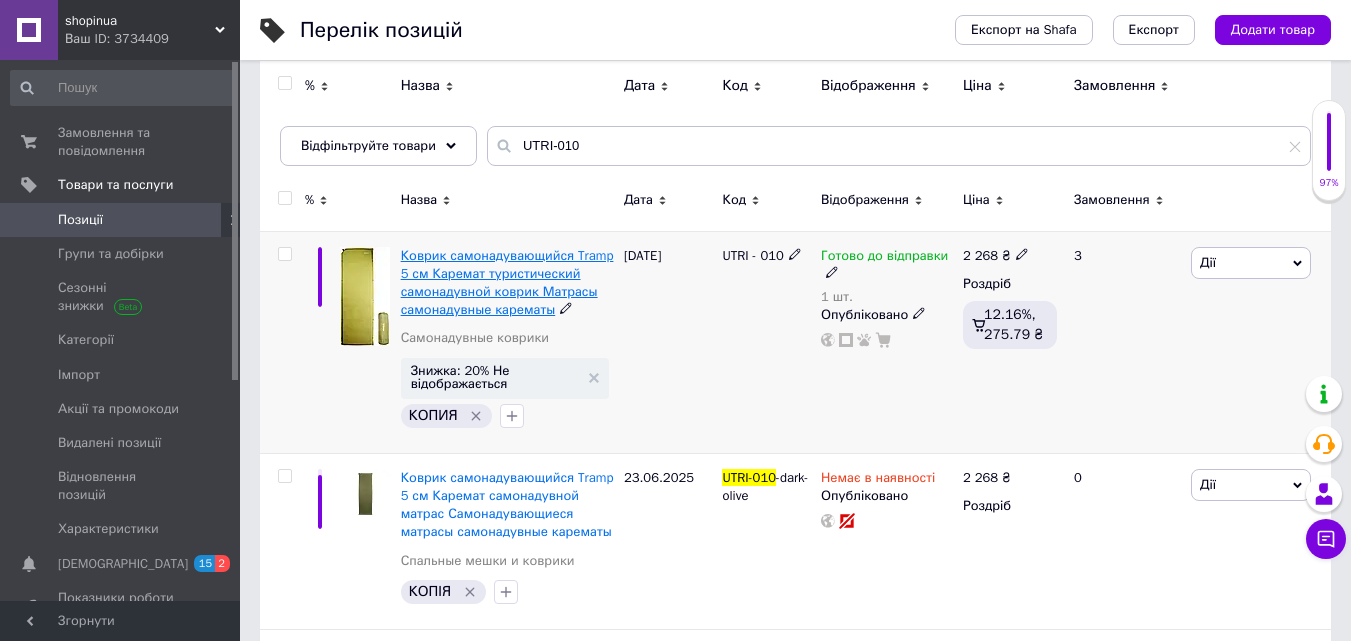 click on "Коврик самонадувающийся Tramp 5 см Каремат туристический самонадувной коврик Матрасы самонадувные карематы" at bounding box center (507, 283) 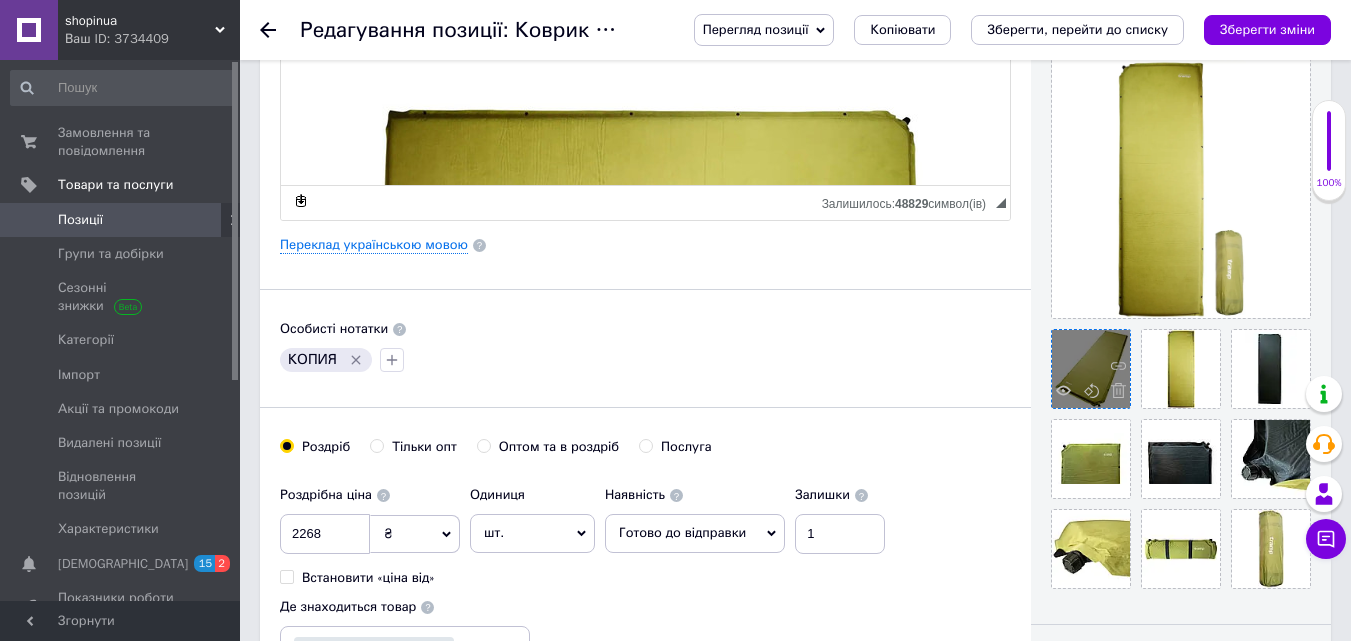 scroll, scrollTop: 500, scrollLeft: 0, axis: vertical 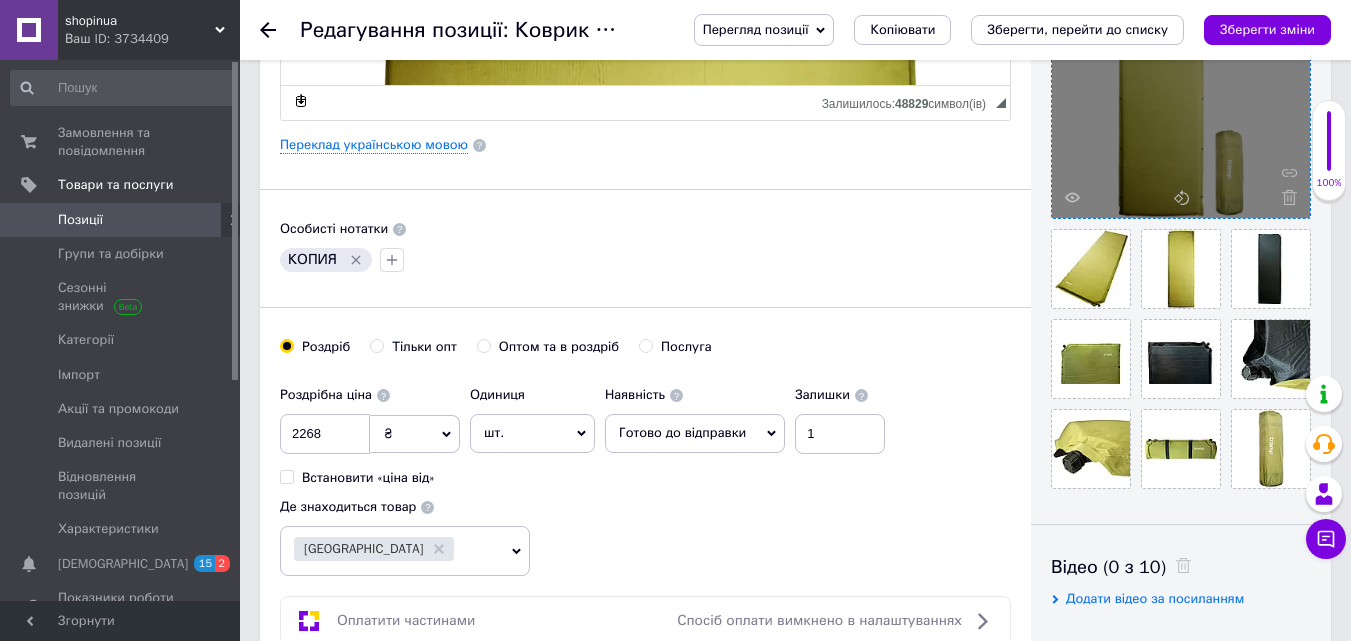 click 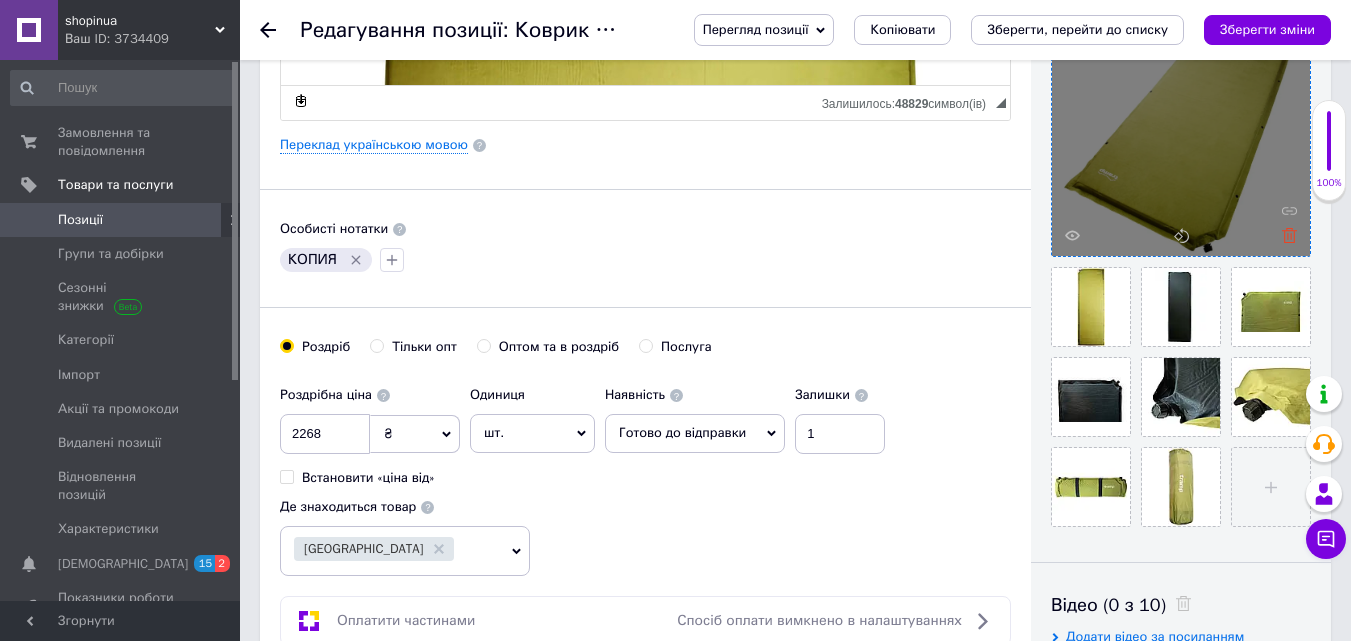 click 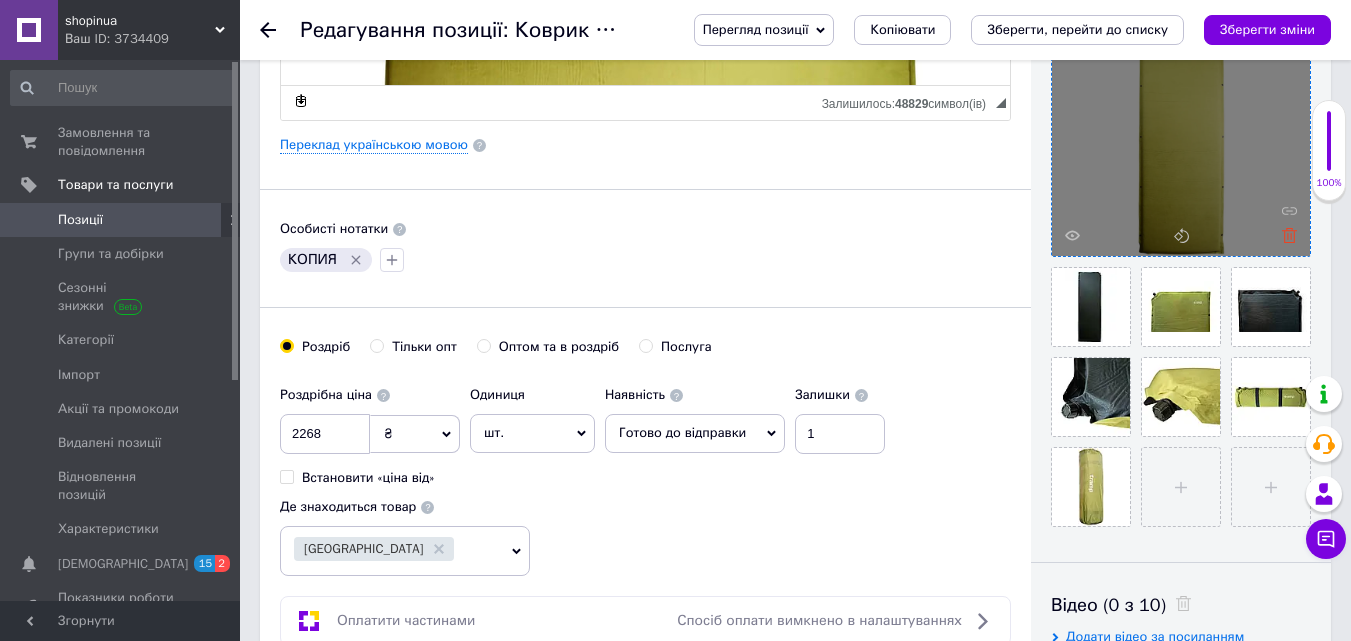 click 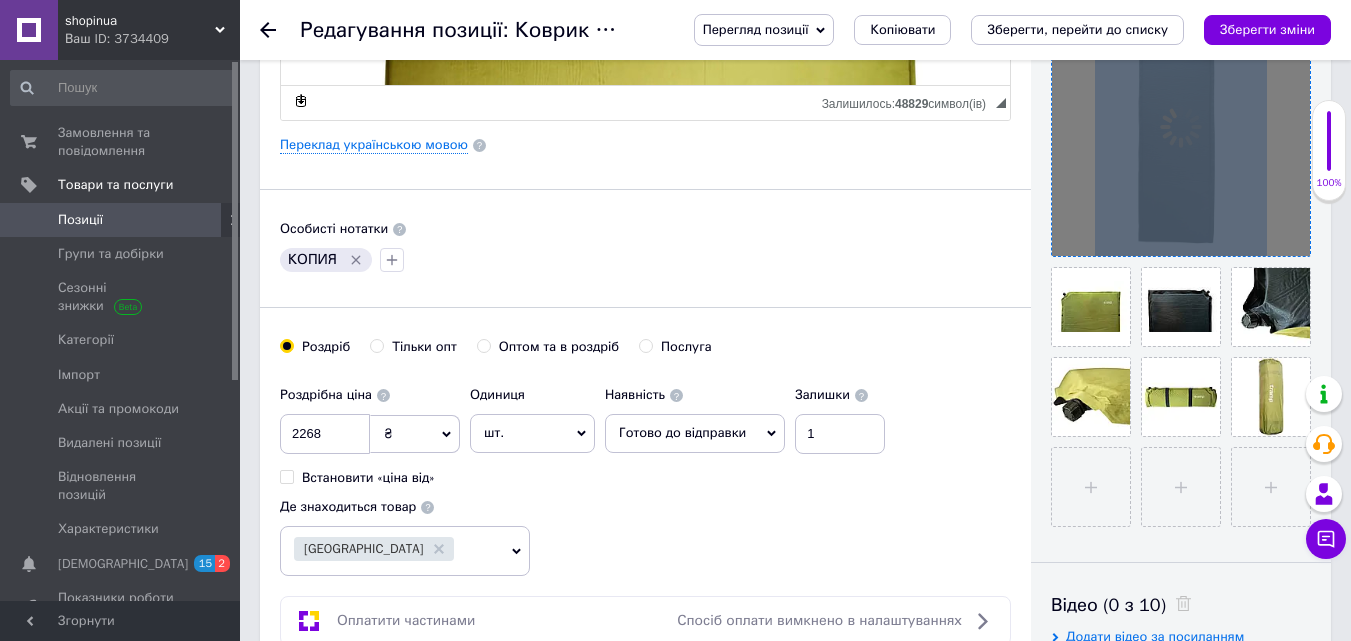 click at bounding box center [1181, 127] 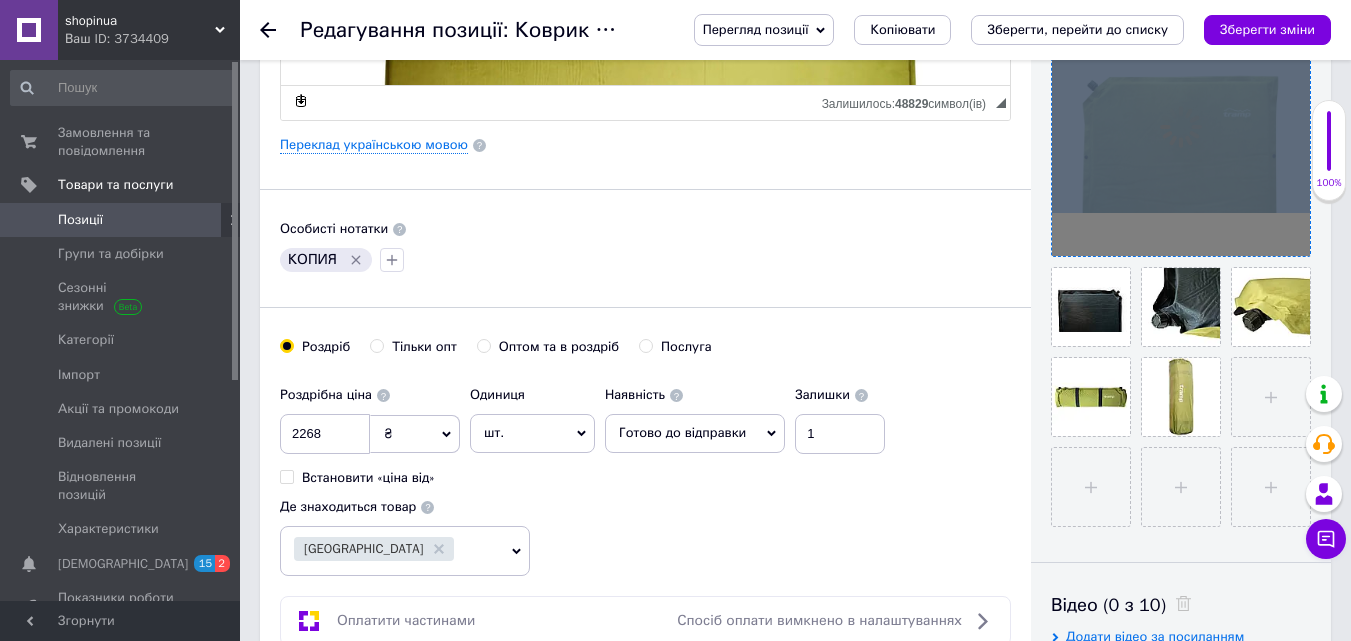 click at bounding box center (1181, 127) 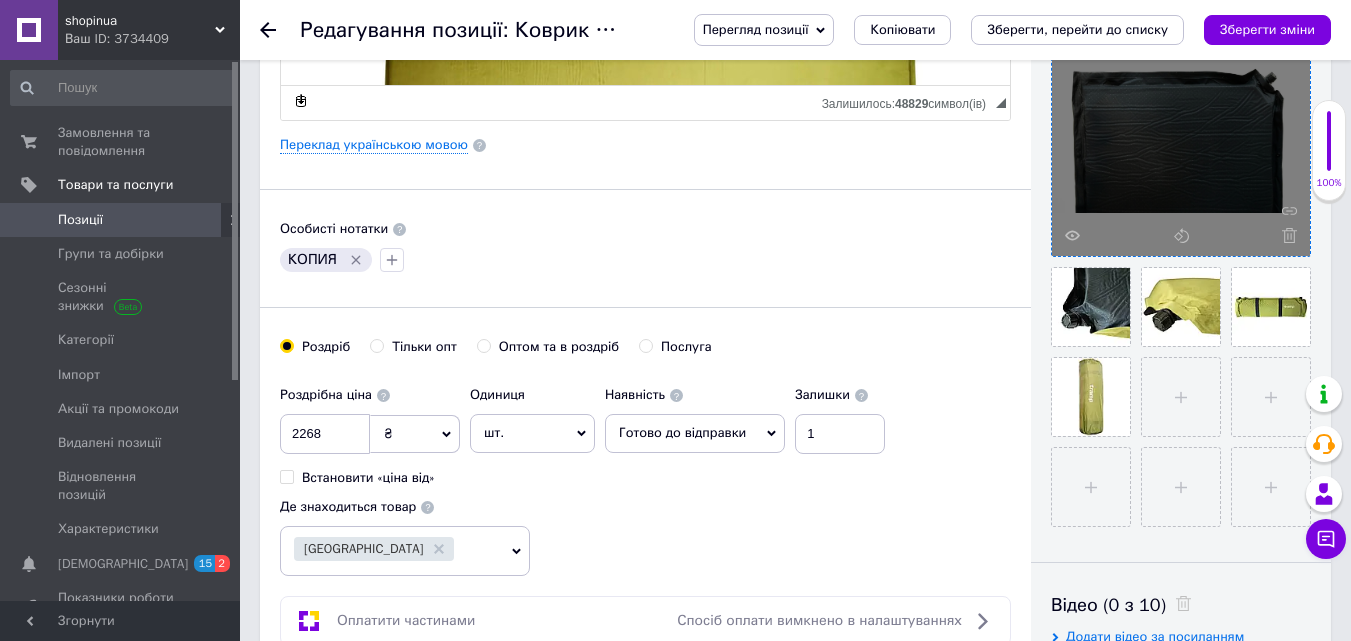 click 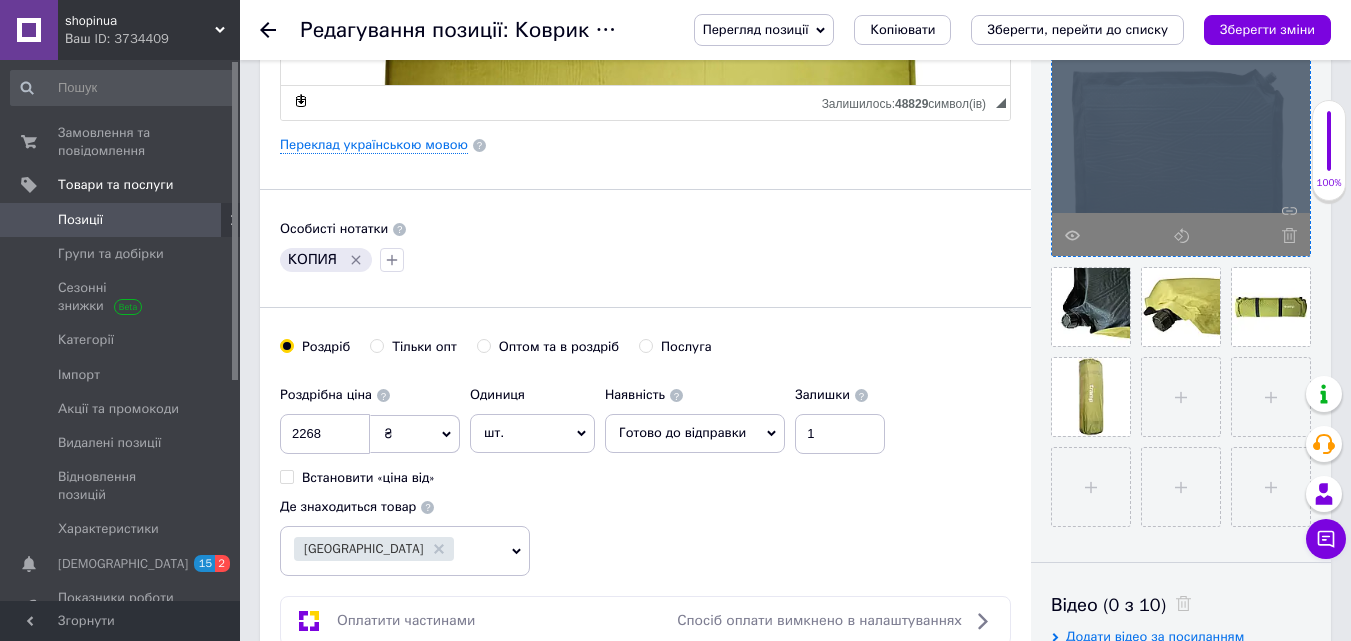 click at bounding box center [1181, 127] 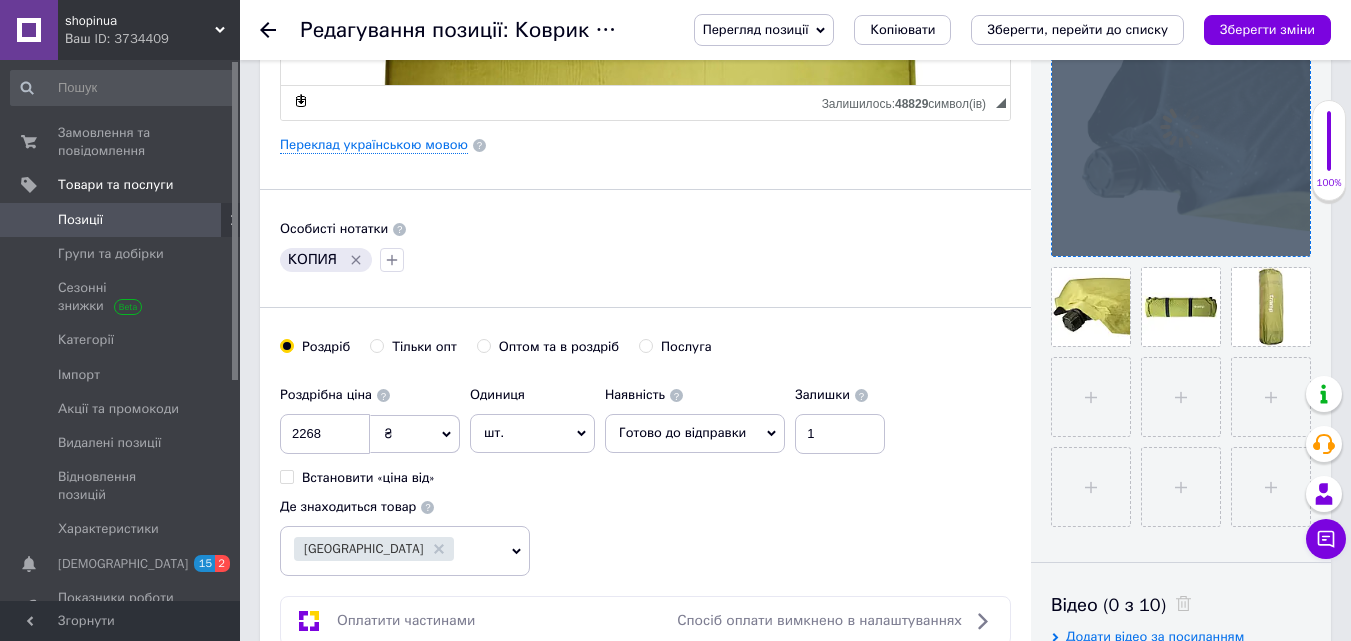 click at bounding box center (1181, 127) 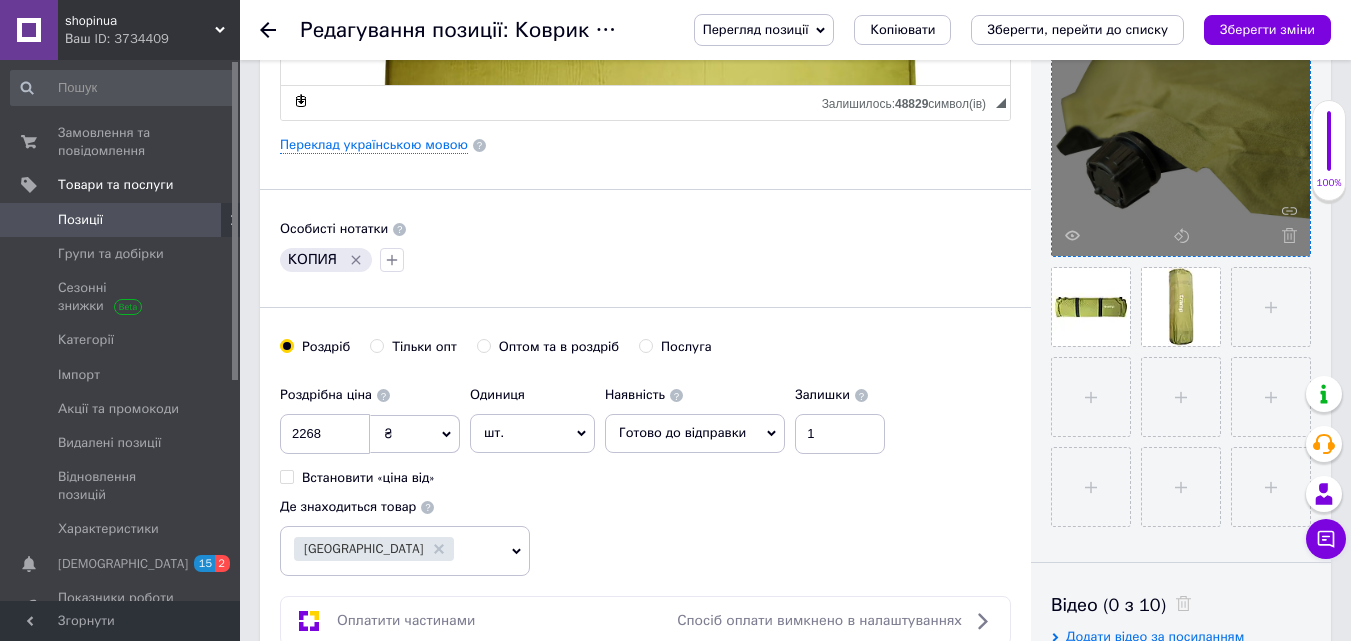 click 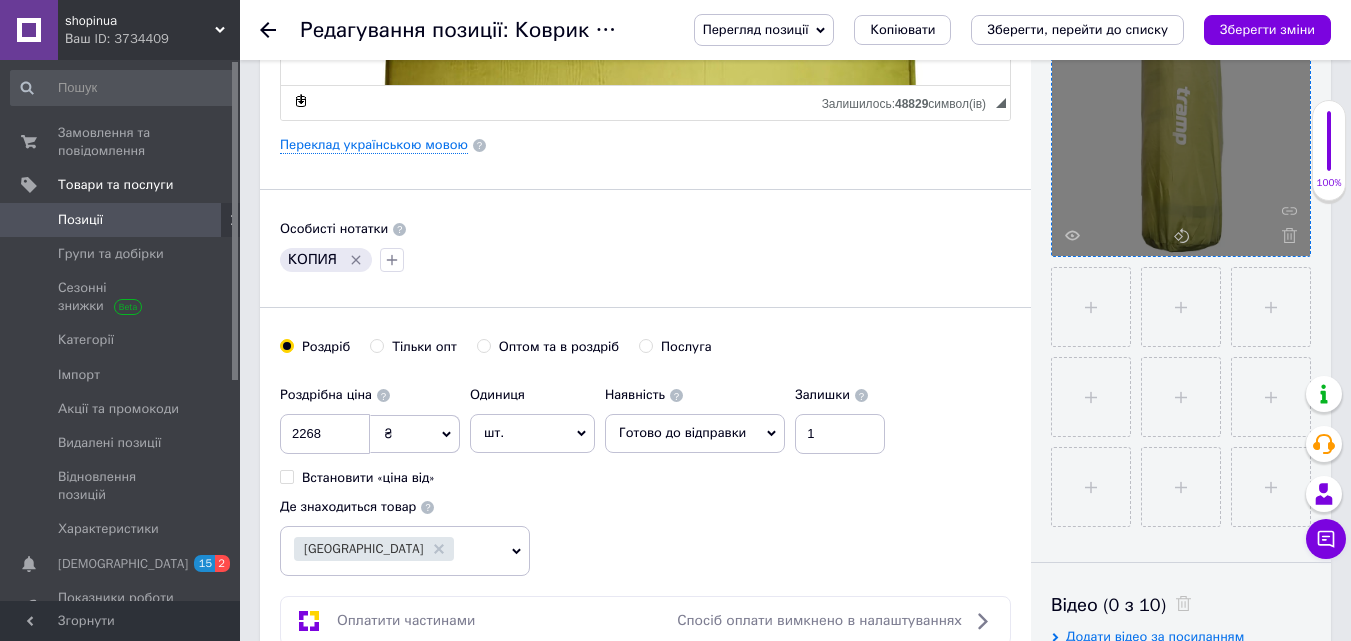 click 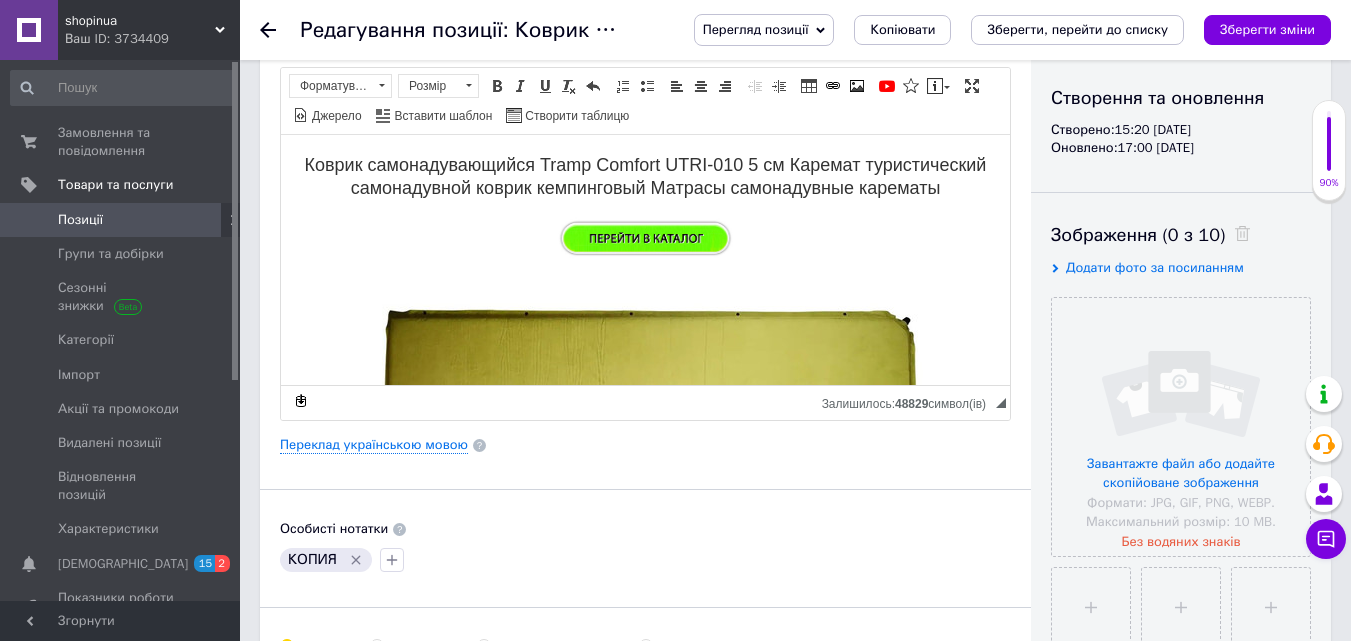 scroll, scrollTop: 0, scrollLeft: 0, axis: both 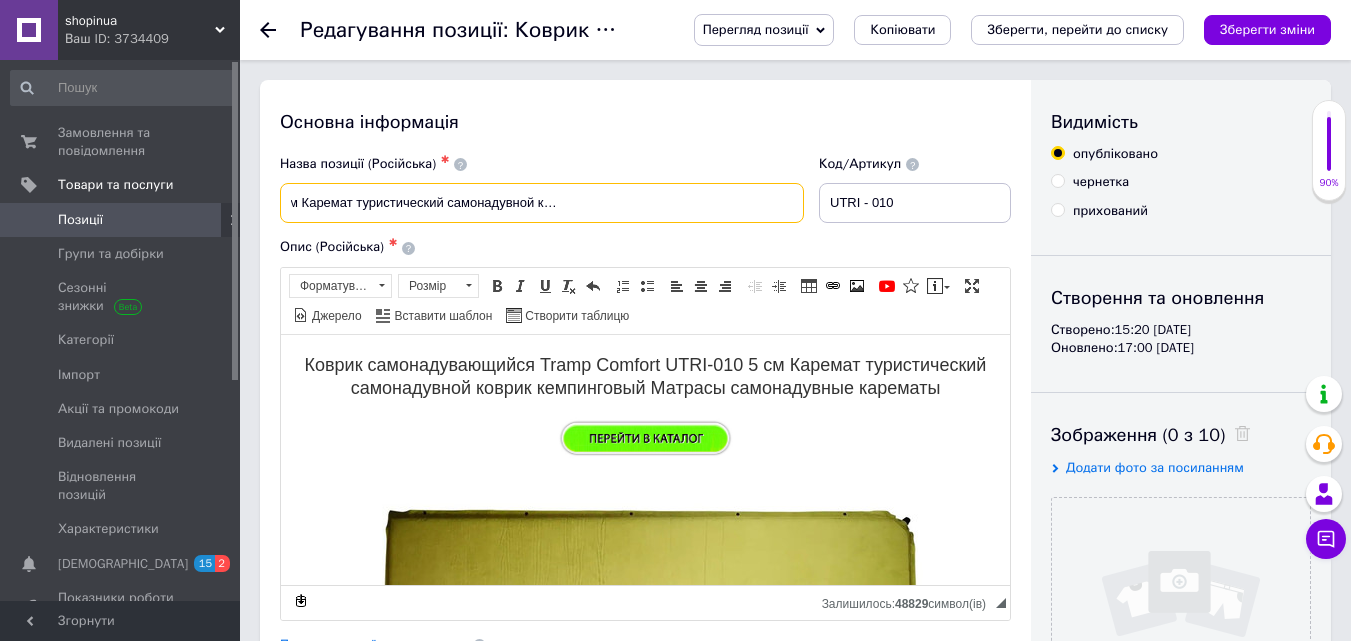 drag, startPoint x: 285, startPoint y: 201, endPoint x: 835, endPoint y: 214, distance: 550.1536 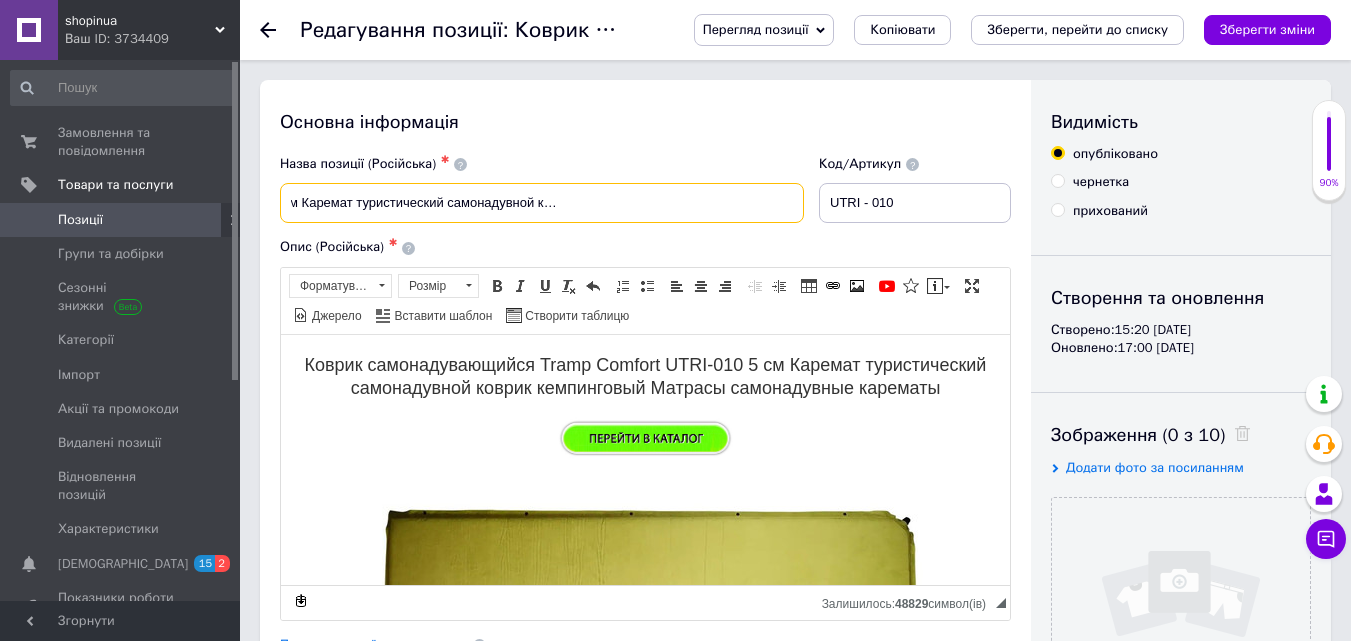 scroll, scrollTop: 200, scrollLeft: 0, axis: vertical 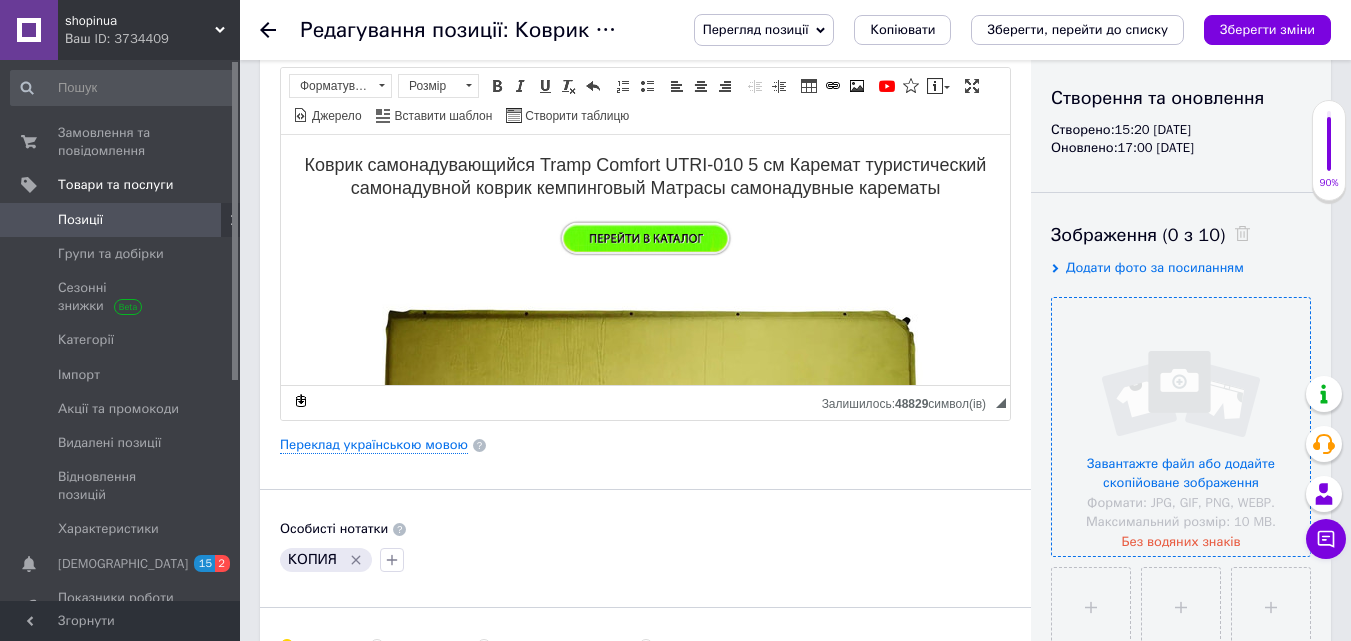 click at bounding box center [1181, 427] 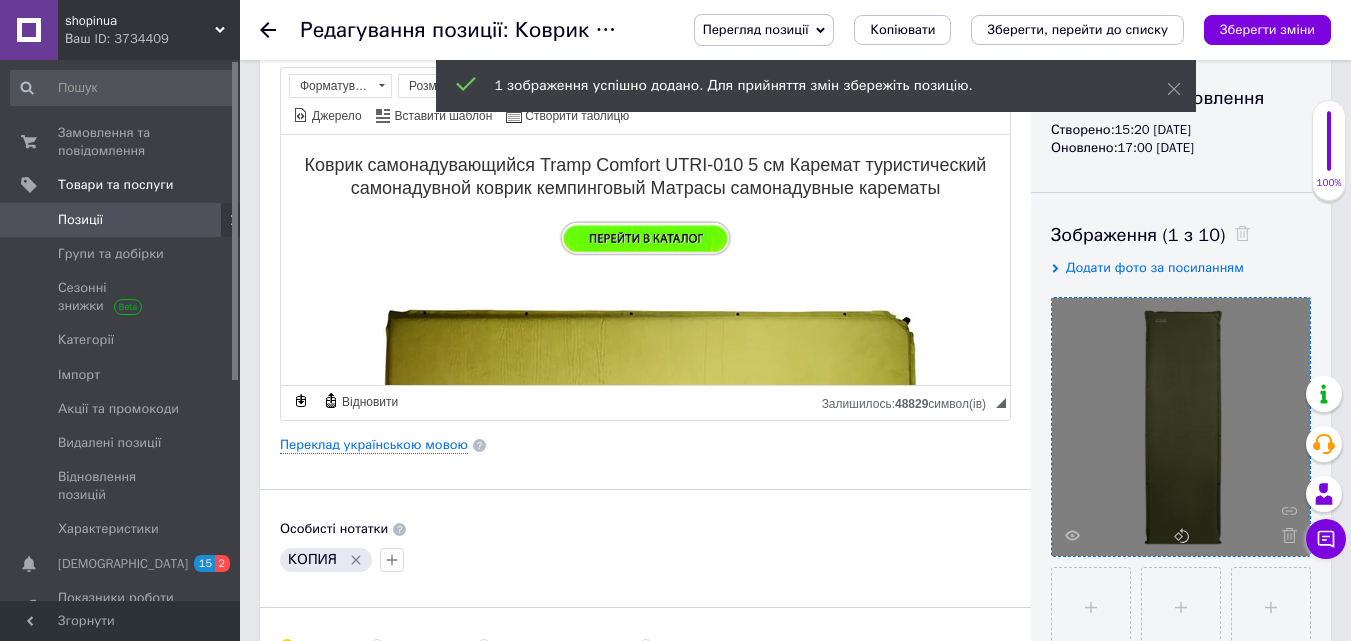 scroll, scrollTop: 300, scrollLeft: 0, axis: vertical 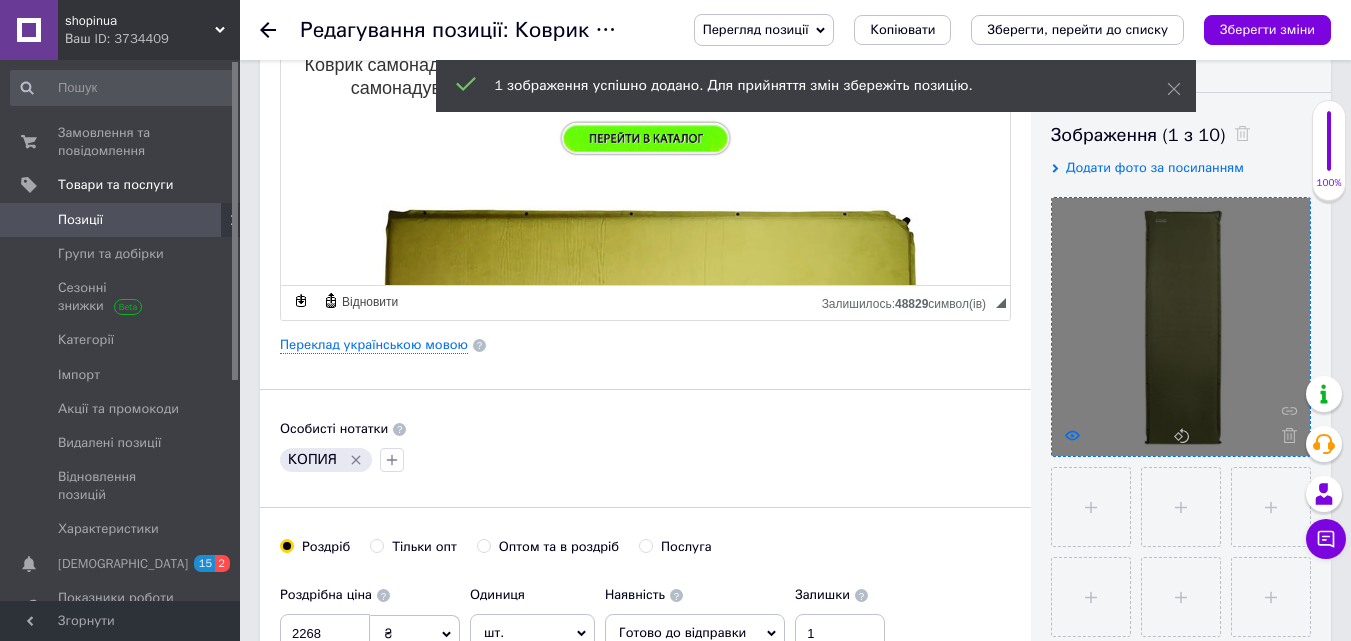 click 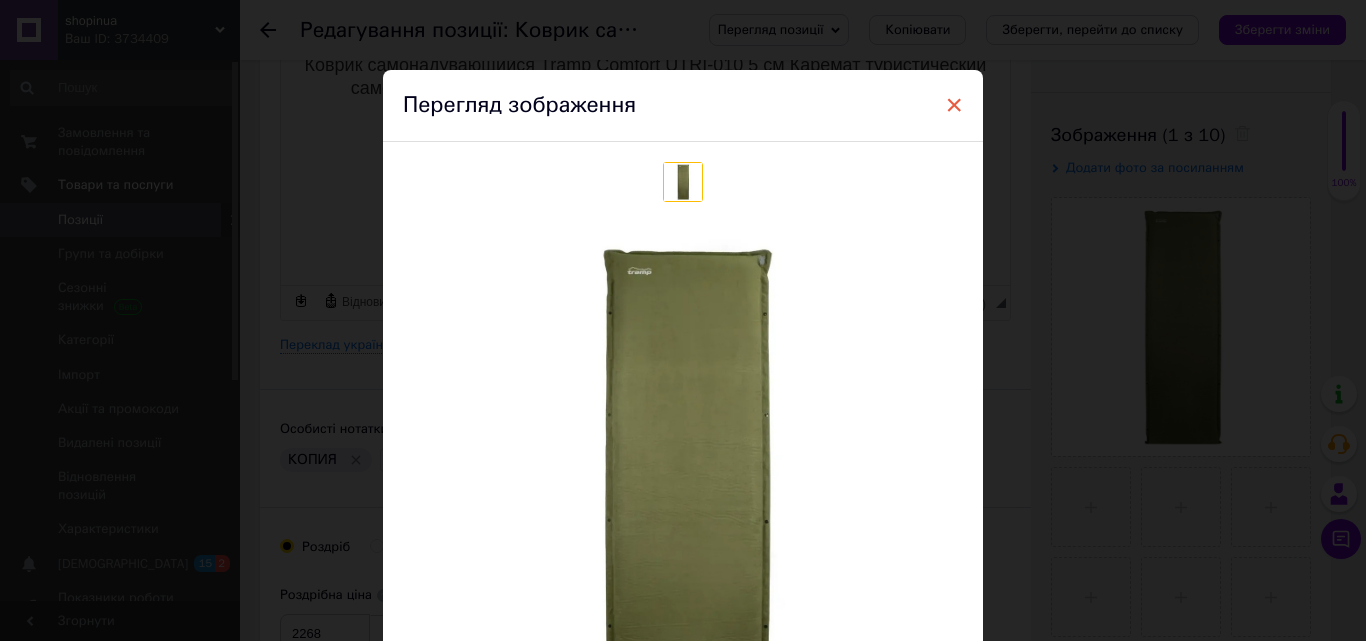 click on "×" at bounding box center (954, 105) 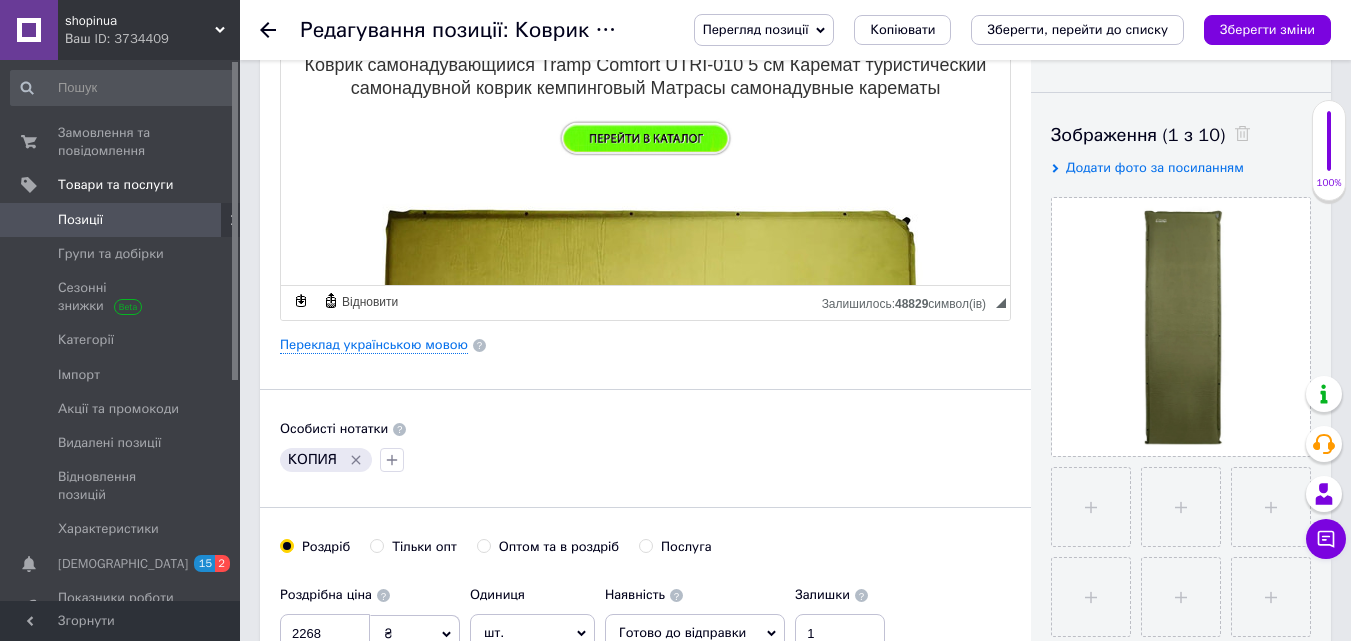 scroll, scrollTop: 500, scrollLeft: 0, axis: vertical 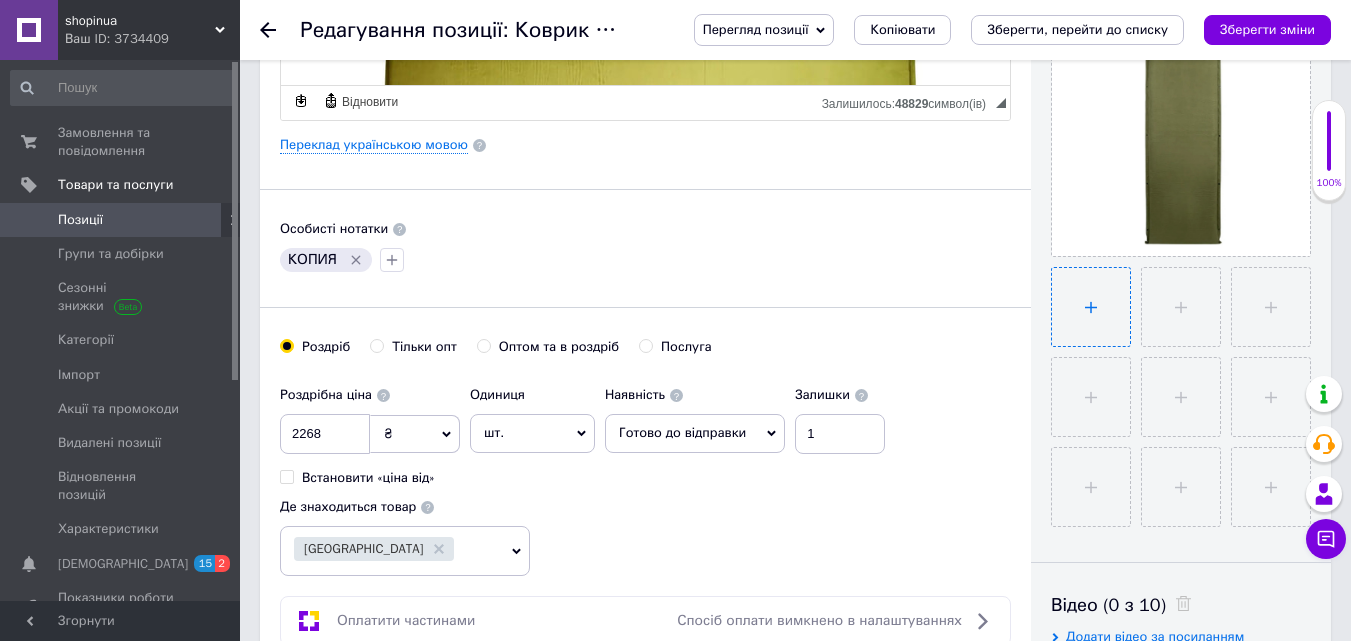 click at bounding box center (1091, 307) 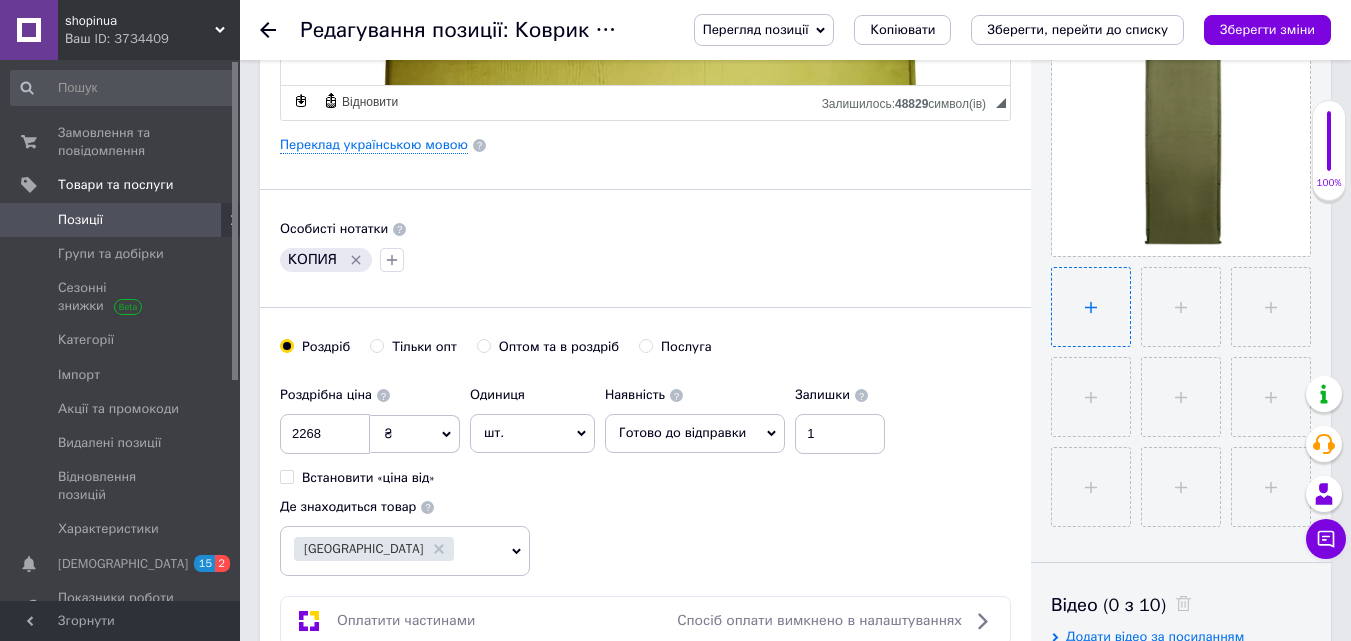 type on "C:\fakepath\12885585718369.webp" 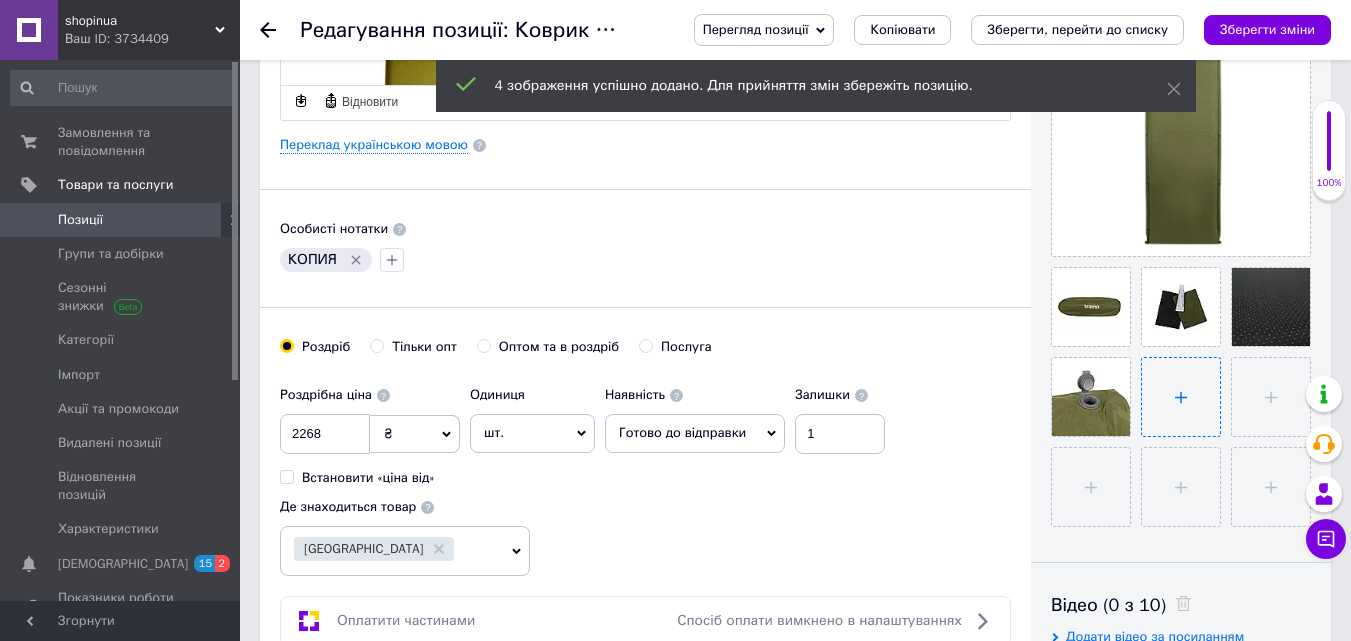 click at bounding box center [1181, 397] 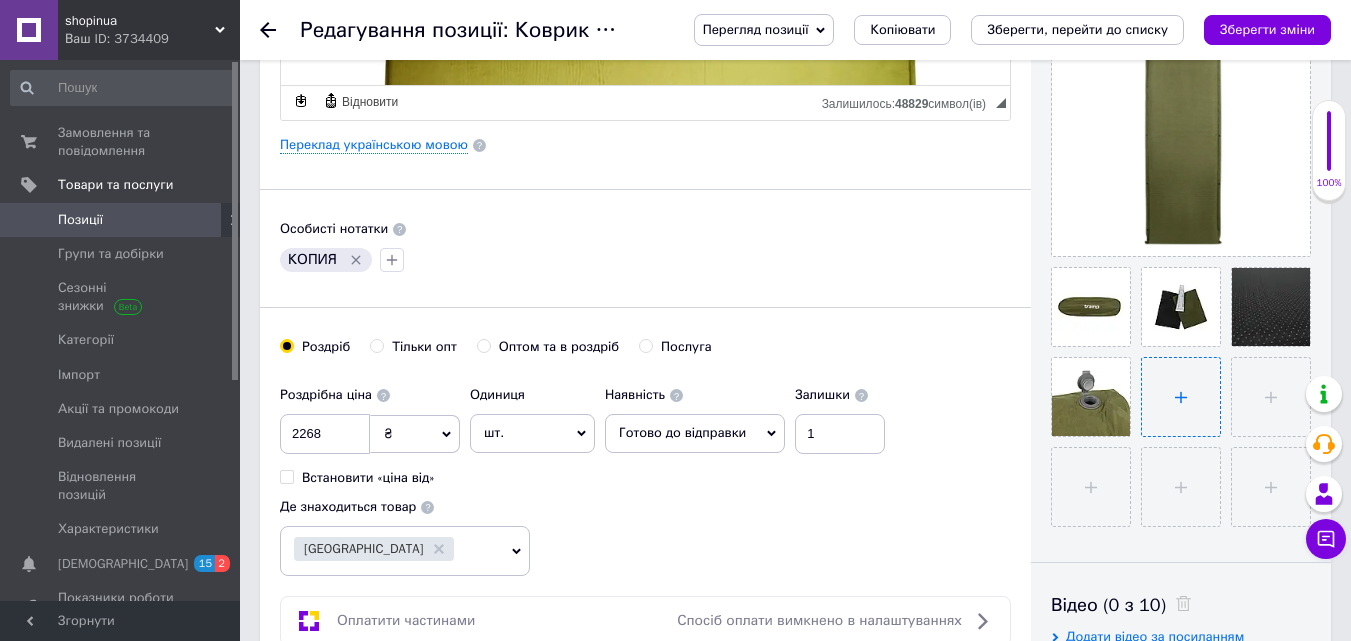 type on "C:\fakepath\друга зад.webp" 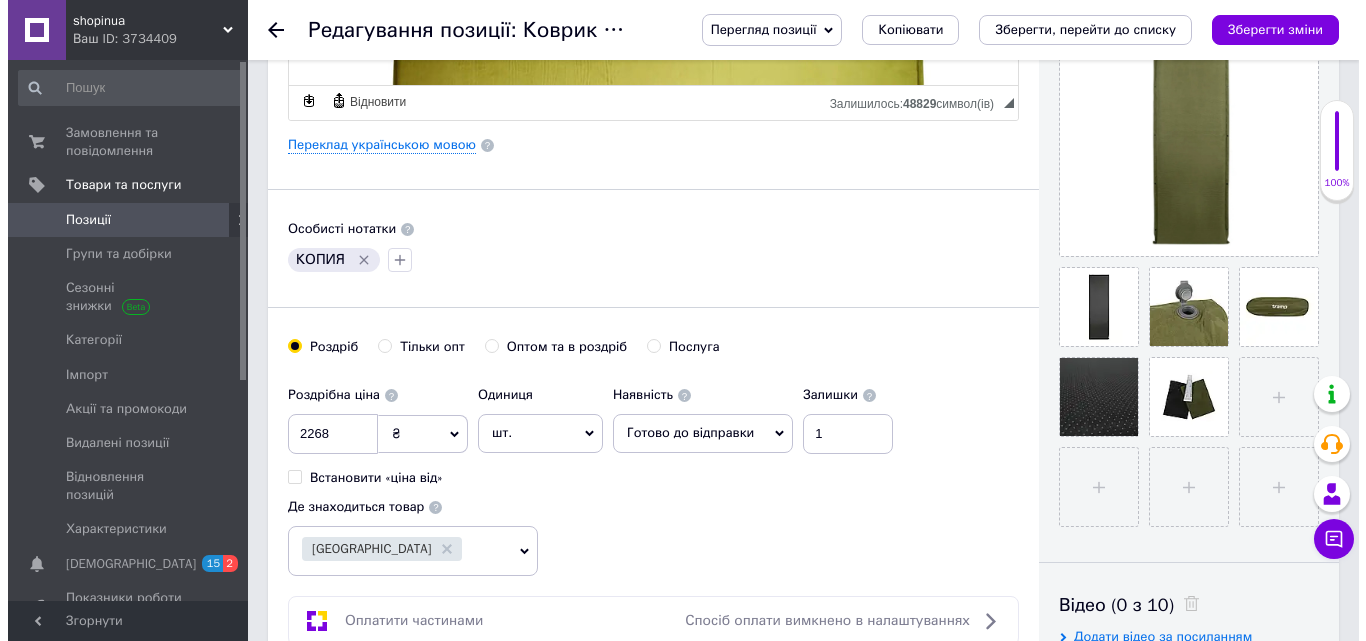 scroll, scrollTop: 300, scrollLeft: 0, axis: vertical 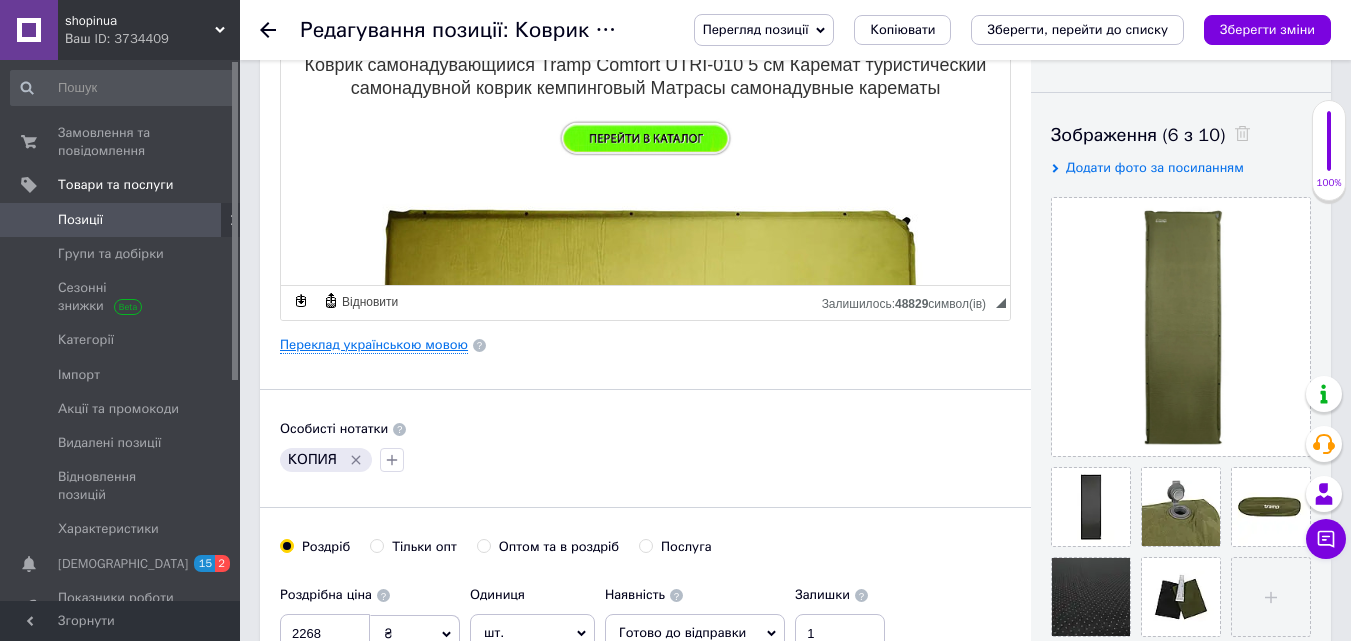click on "Переклад українською мовою" at bounding box center [374, 345] 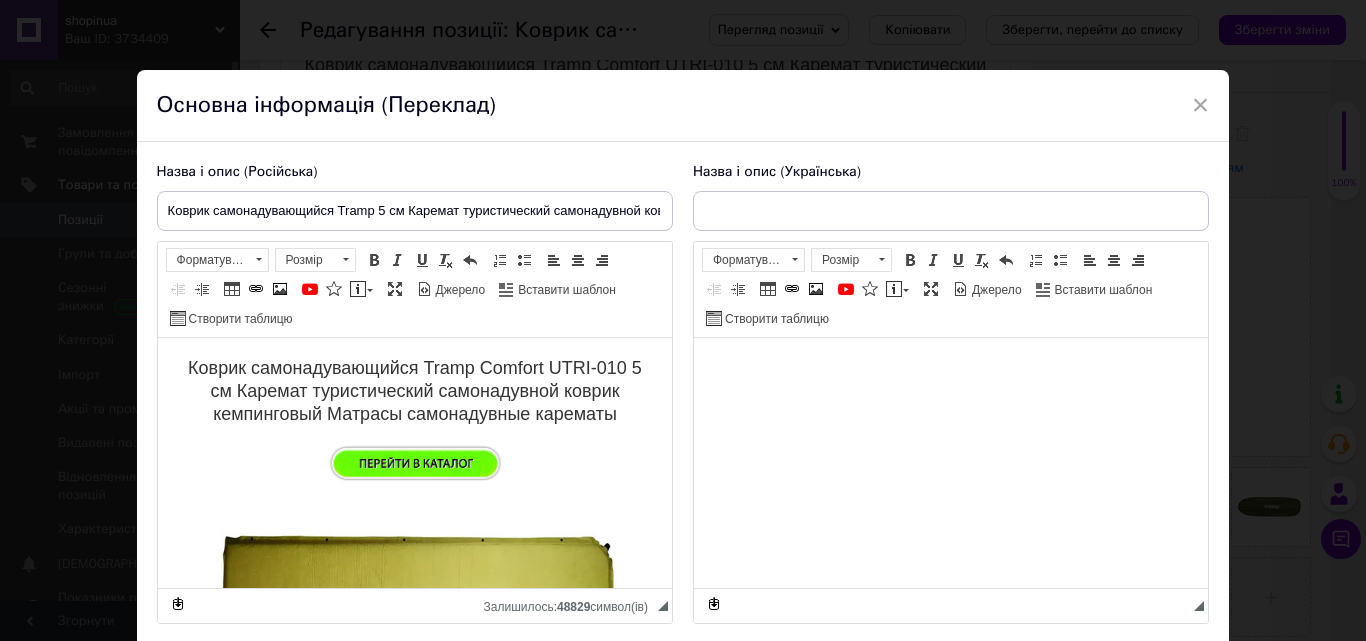 scroll, scrollTop: 0, scrollLeft: 0, axis: both 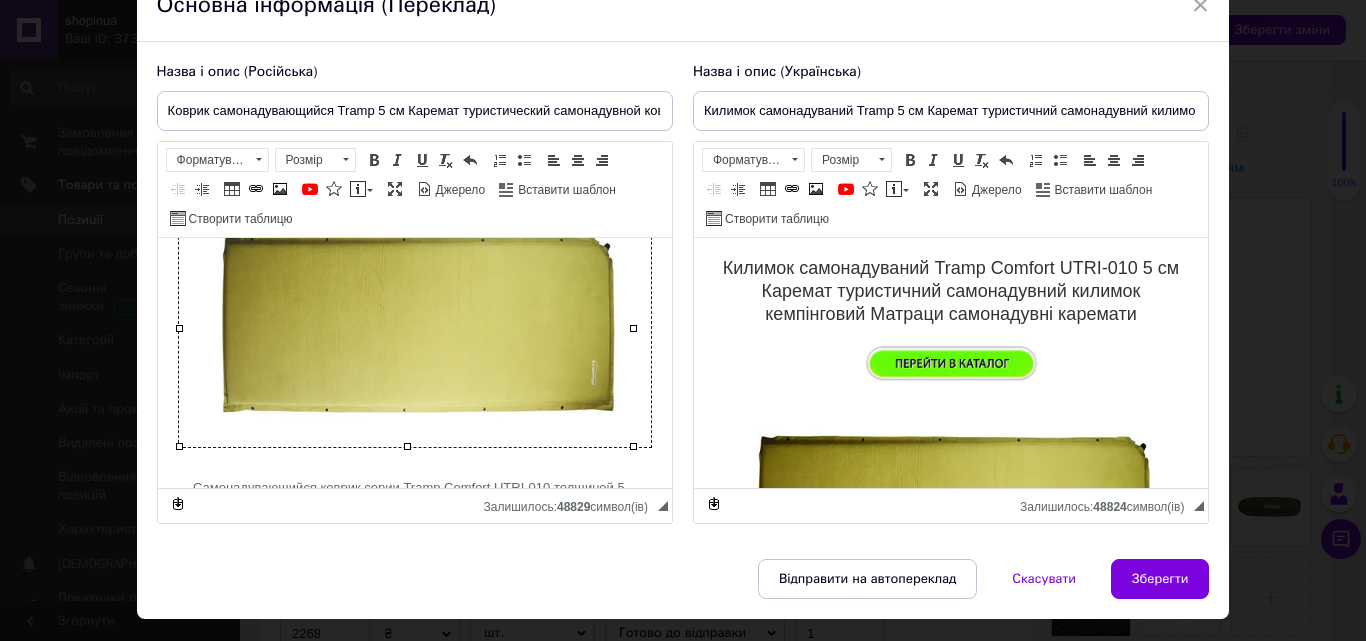 click at bounding box center [414, 327] 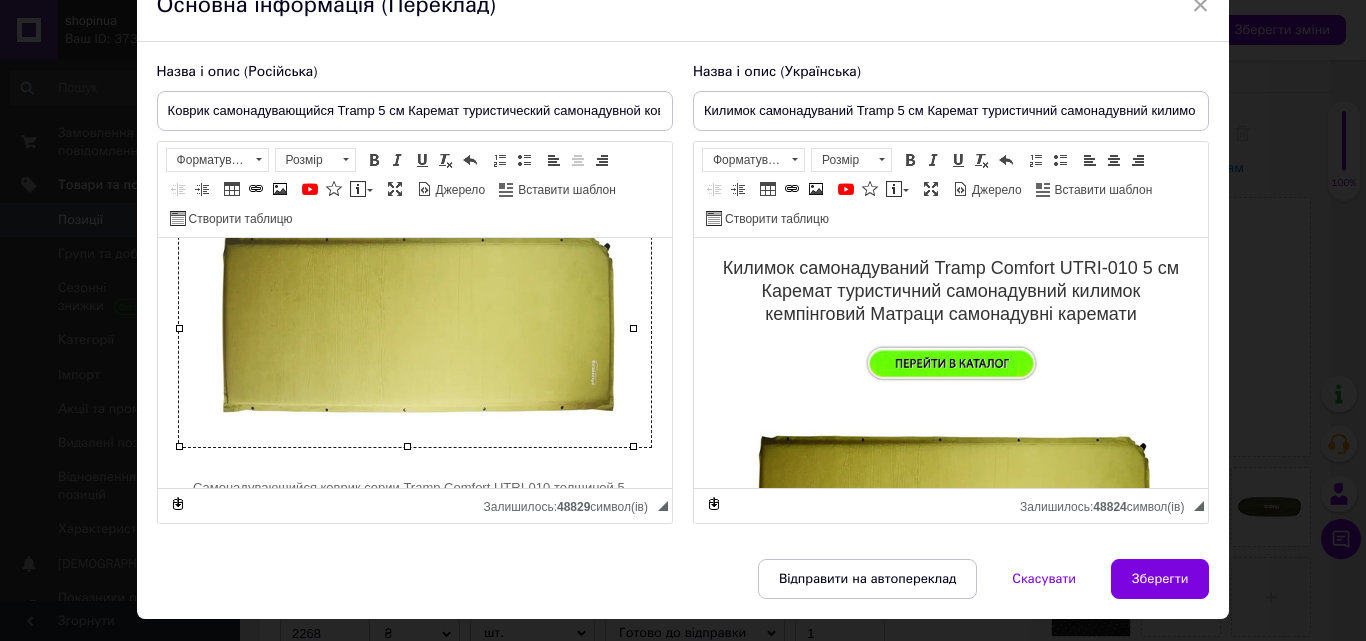 click at bounding box center (414, 327) 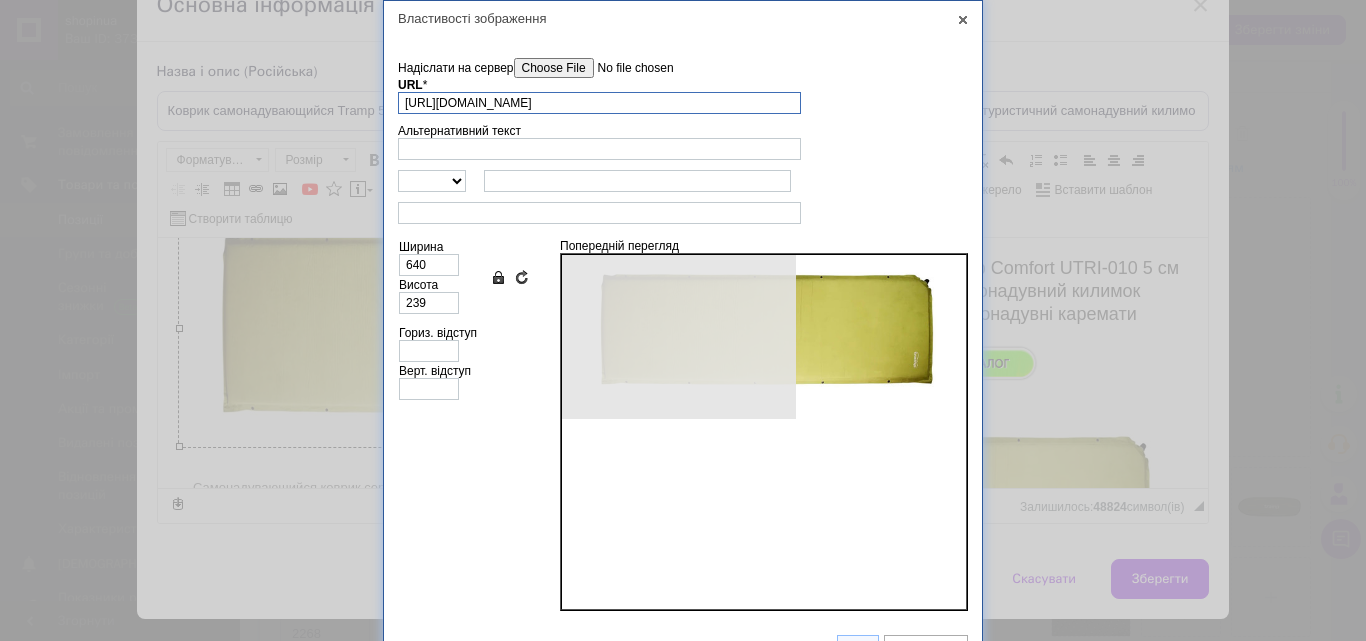 scroll, scrollTop: 0, scrollLeft: 119, axis: horizontal 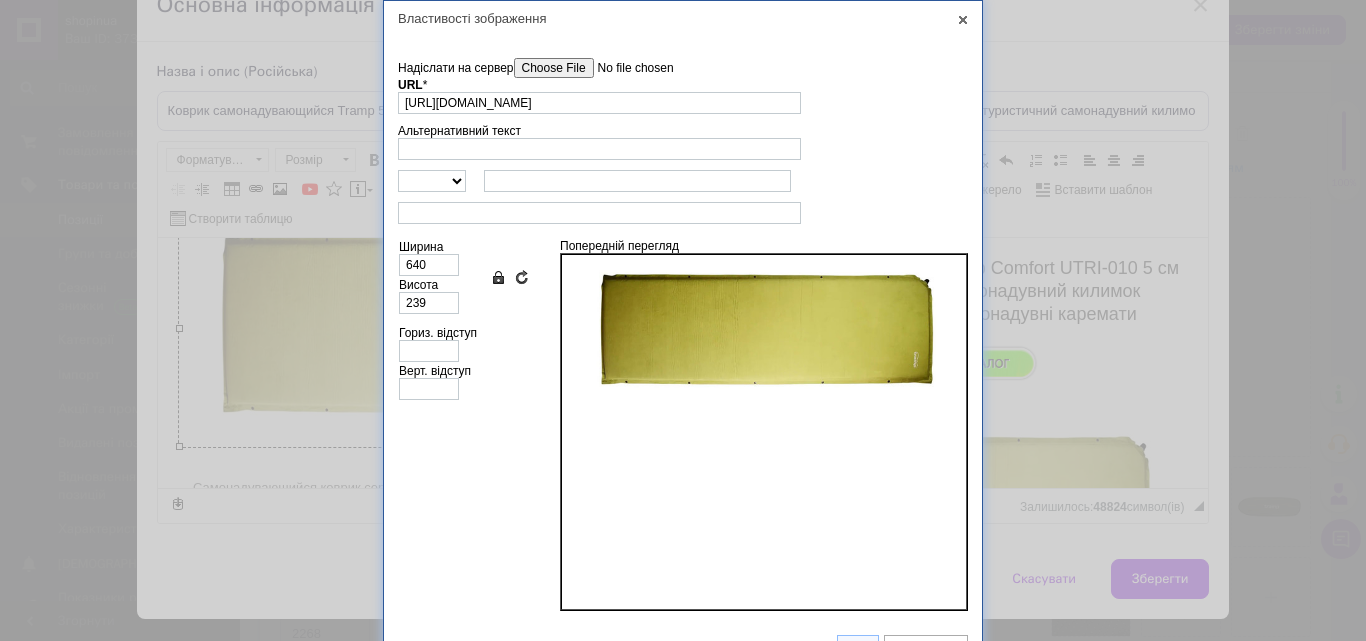 click on "Надіслати на сервер" at bounding box center [627, 68] 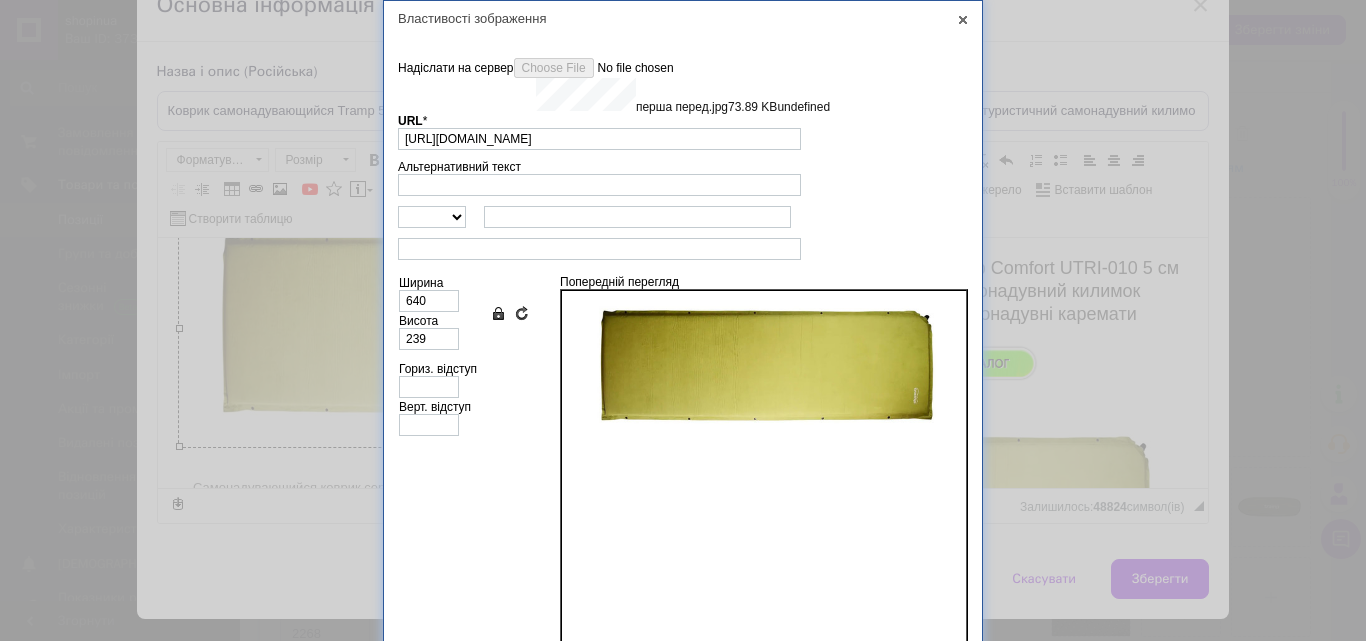 type on "[URL][DOMAIN_NAME]" 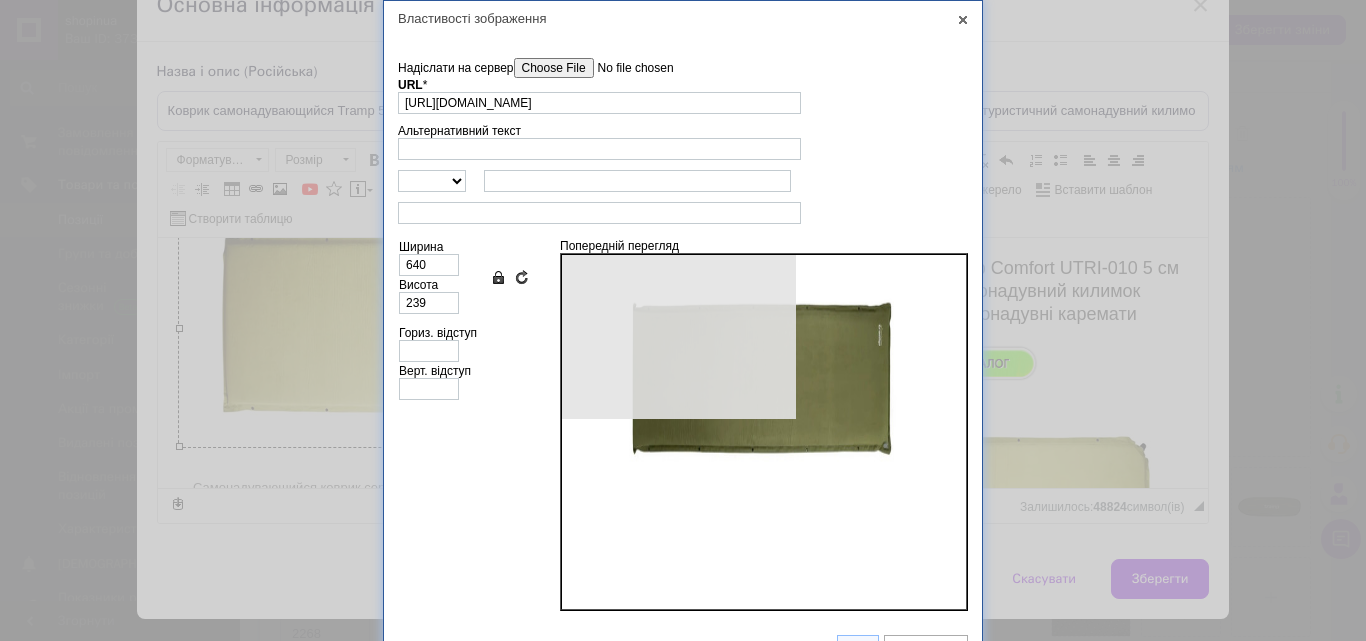 type on "215" 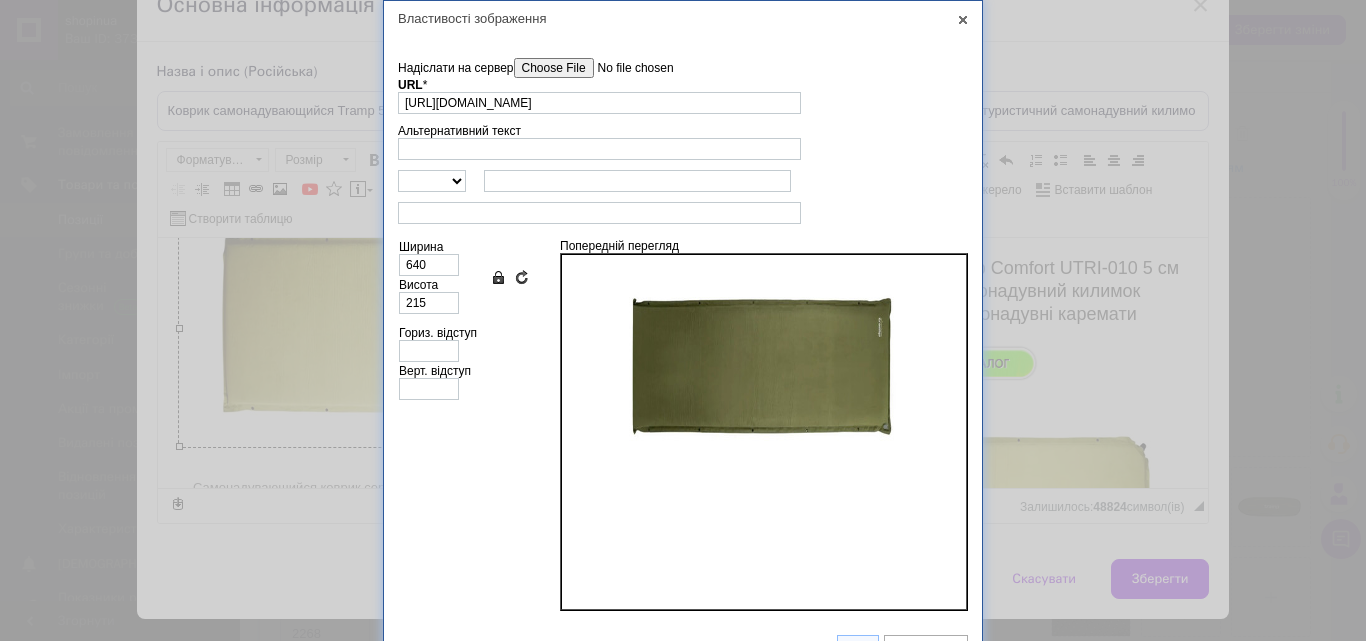 scroll, scrollTop: 33, scrollLeft: 0, axis: vertical 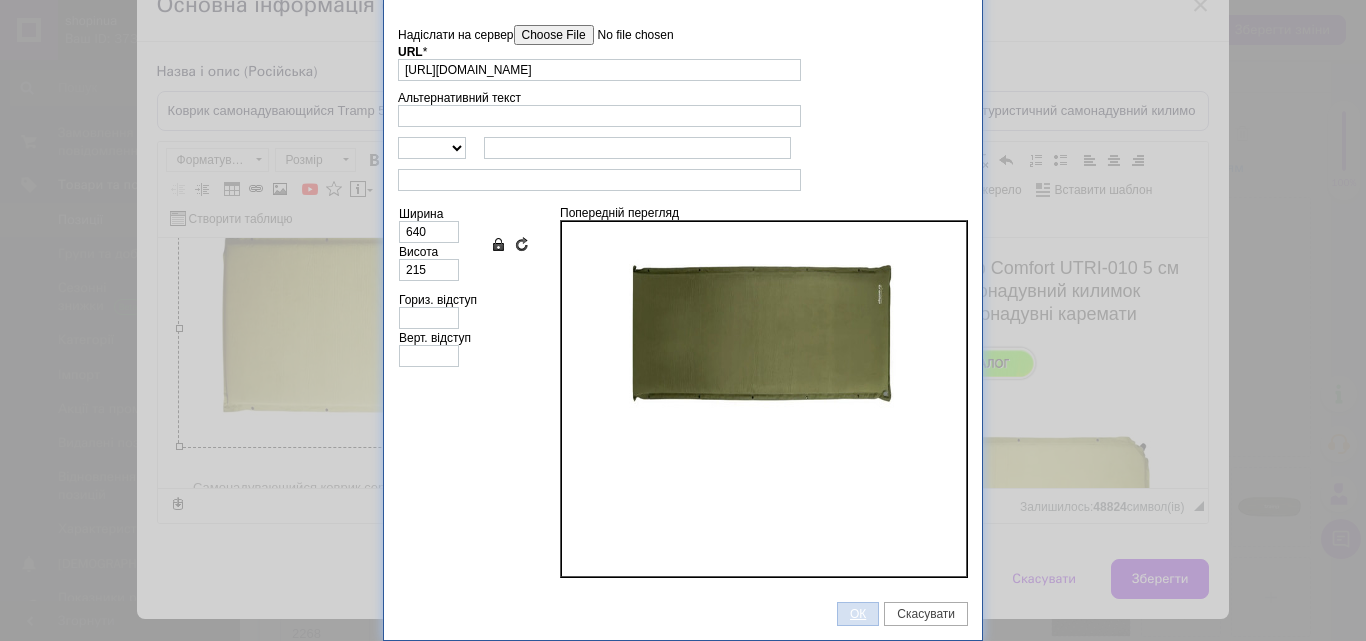 drag, startPoint x: 848, startPoint y: 611, endPoint x: 272, endPoint y: 182, distance: 718.20404 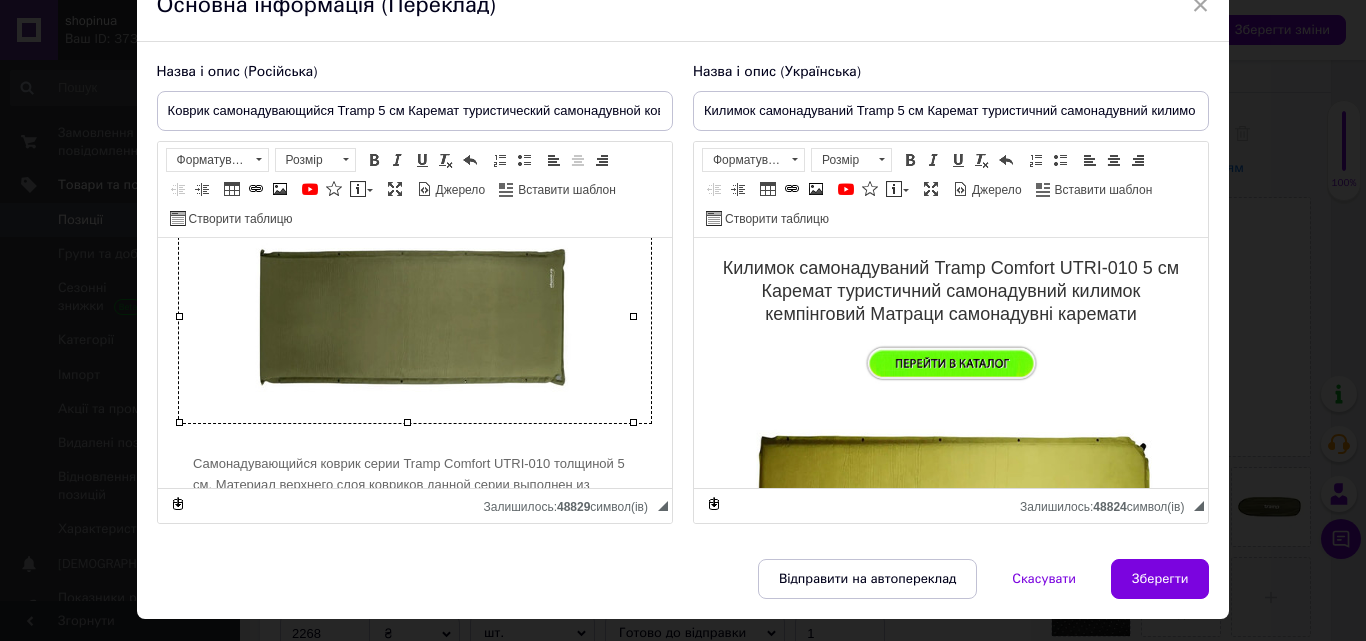 scroll, scrollTop: 200, scrollLeft: 0, axis: vertical 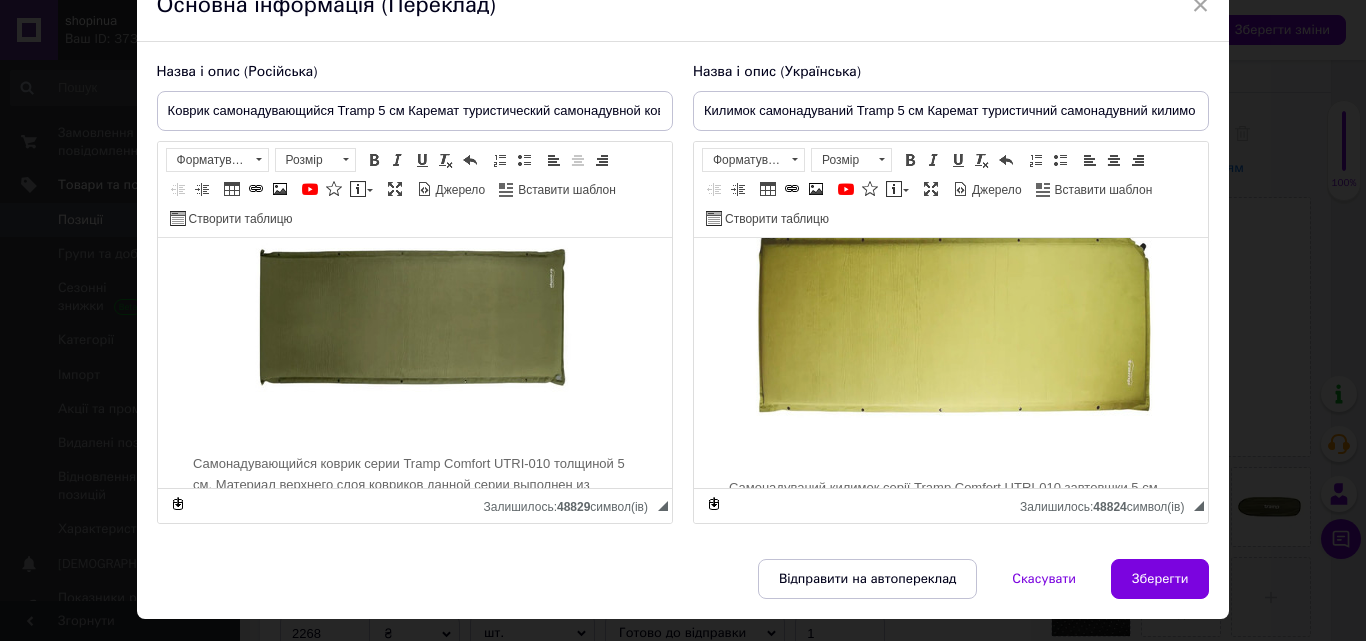 click at bounding box center (950, 327) 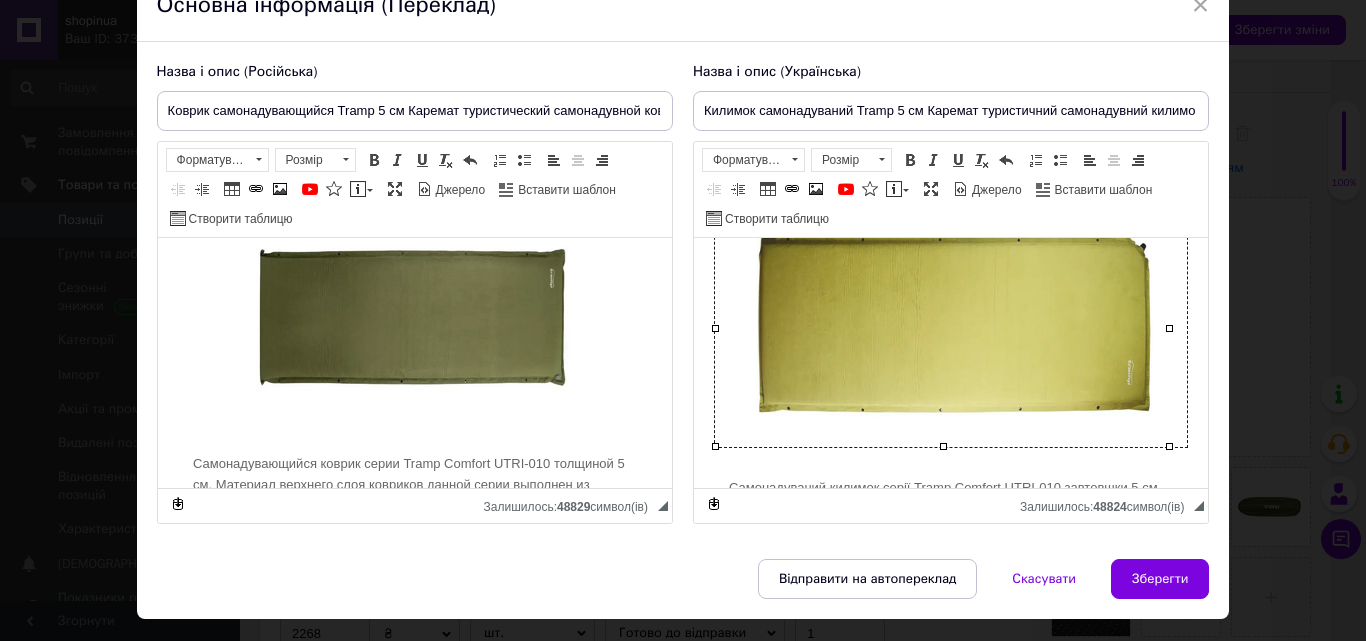 click at bounding box center [950, 327] 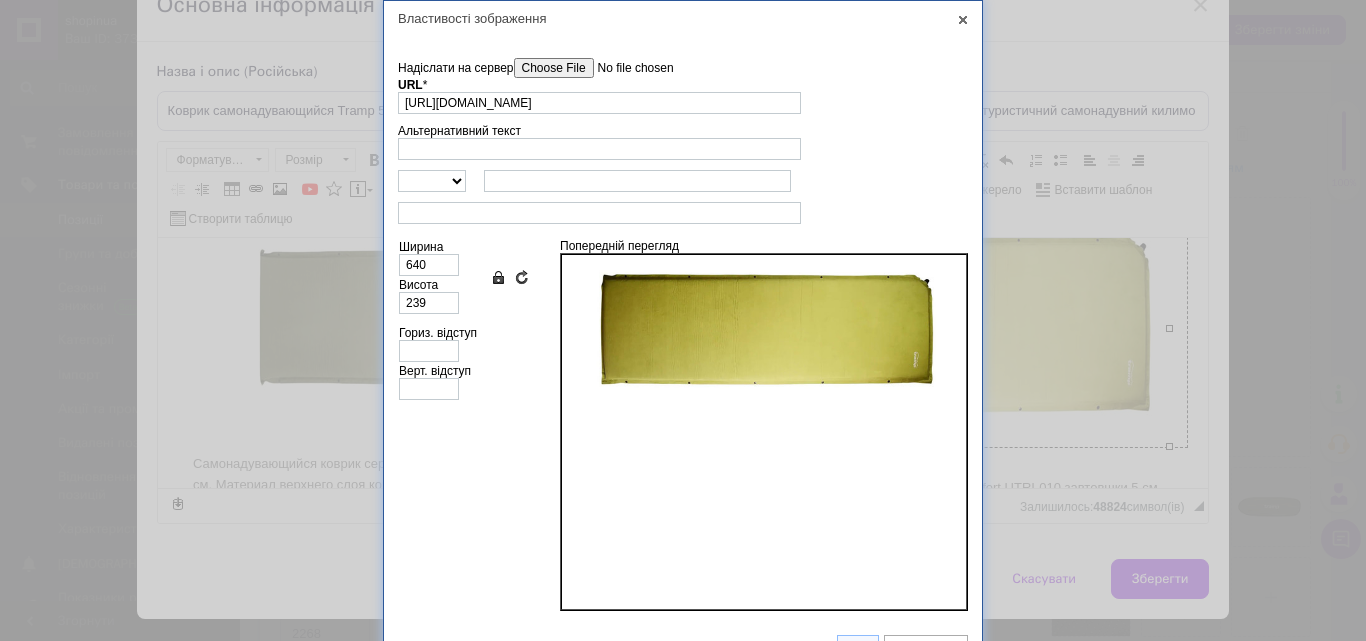 scroll, scrollTop: 0, scrollLeft: 119, axis: horizontal 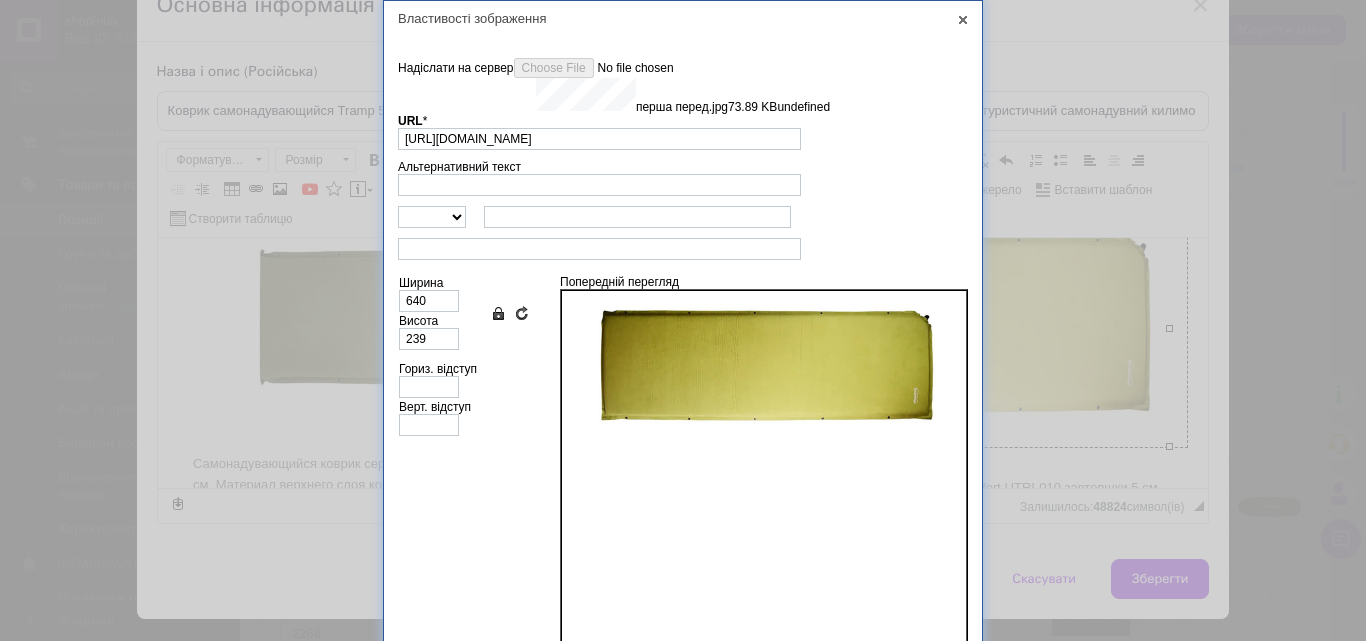 type on "[URL][DOMAIN_NAME]" 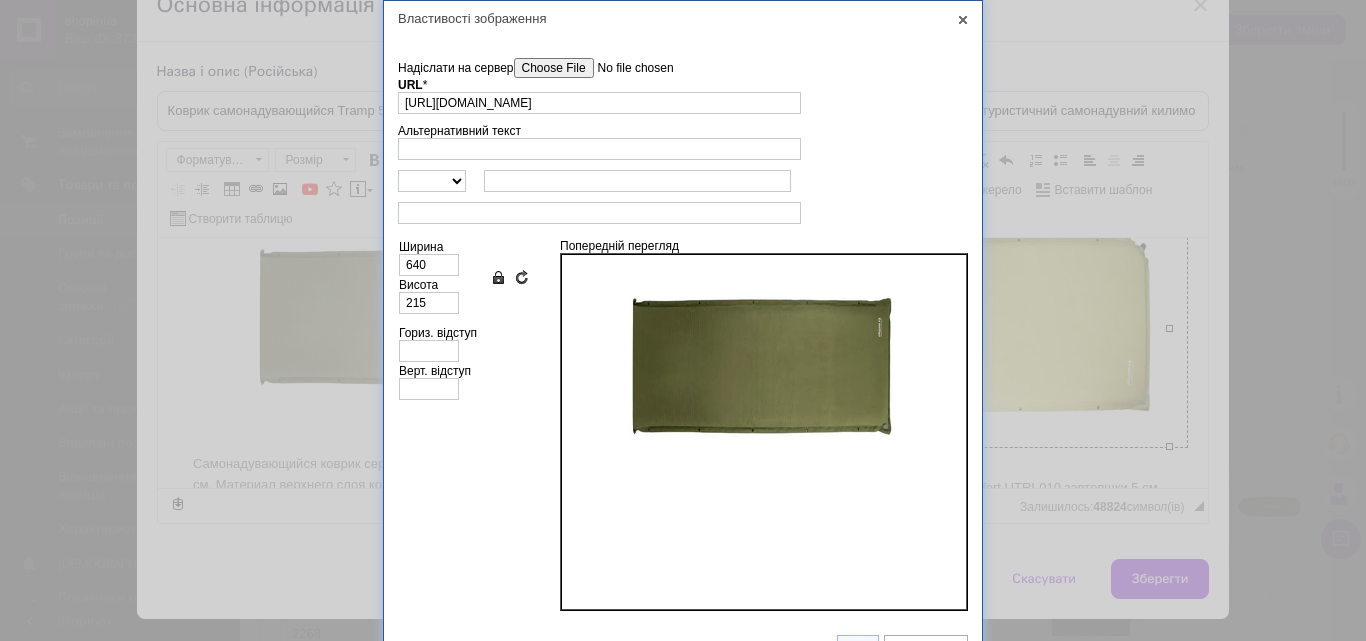 scroll, scrollTop: 33, scrollLeft: 0, axis: vertical 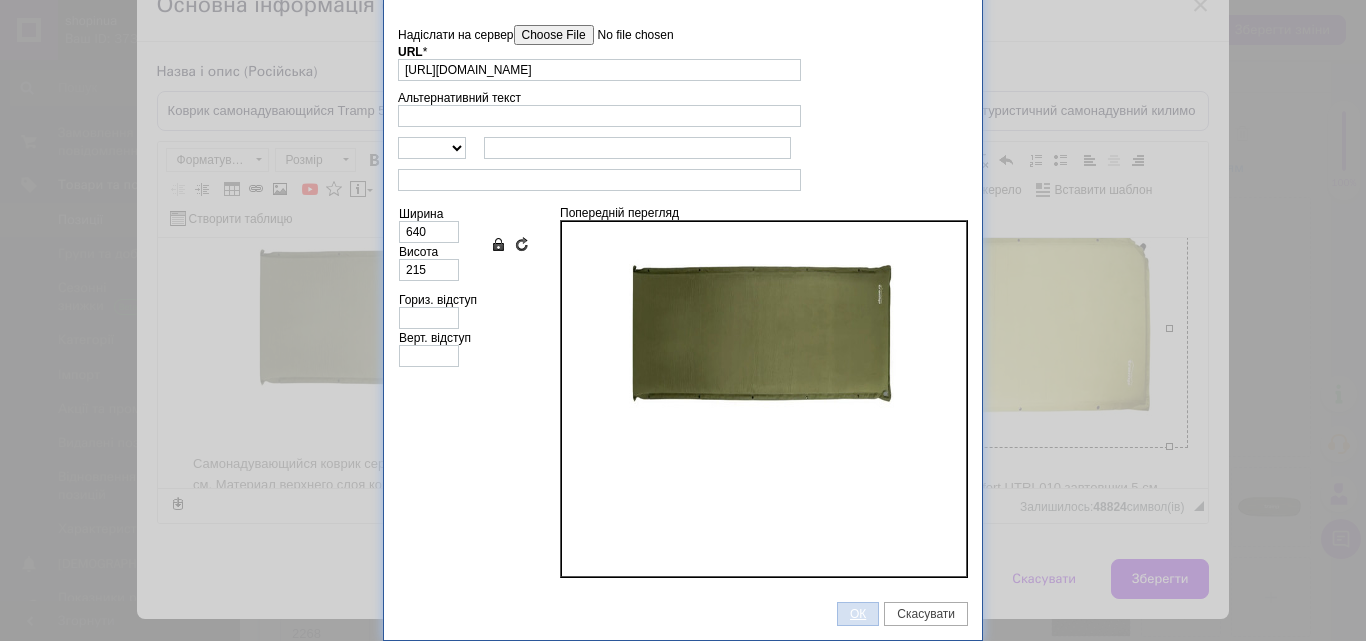 click on "ОК" at bounding box center [858, 614] 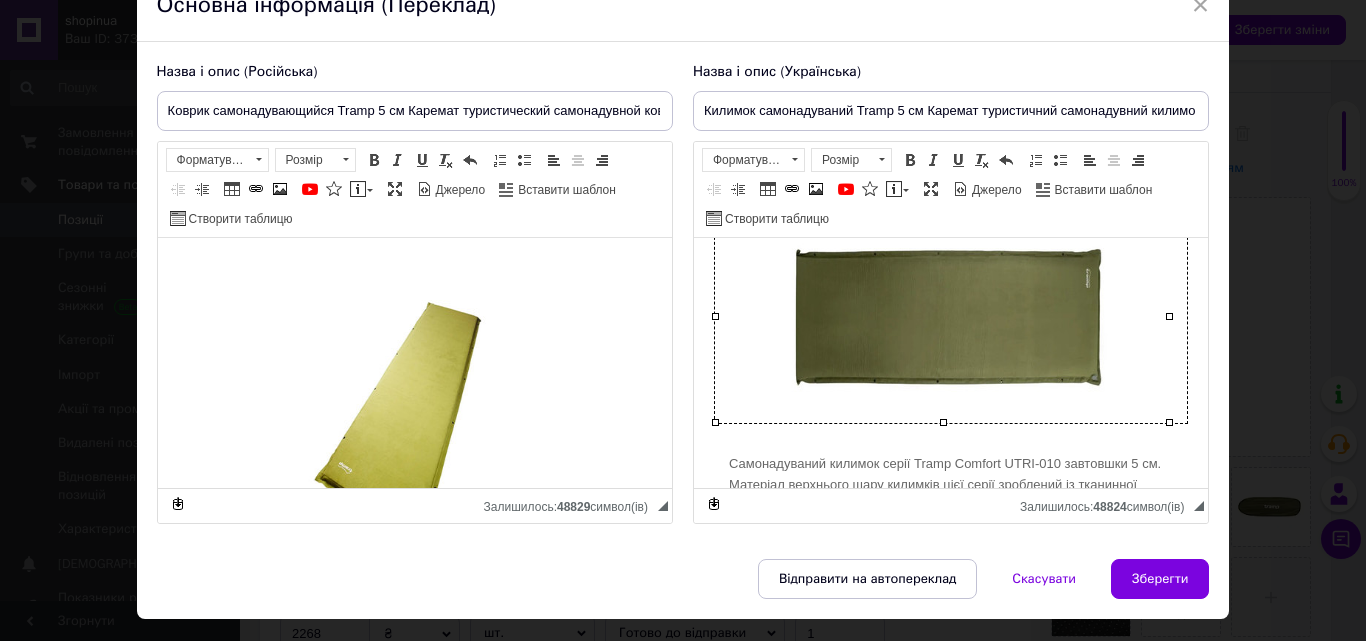 scroll, scrollTop: 600, scrollLeft: 0, axis: vertical 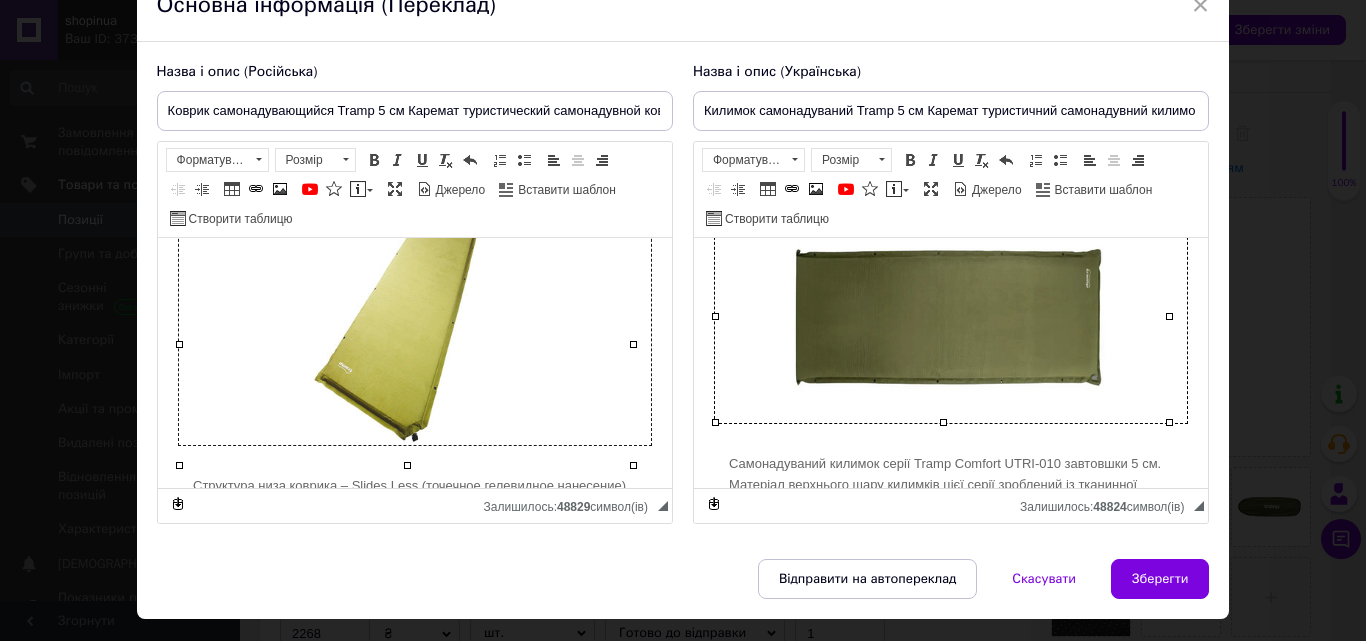 click at bounding box center [414, 322] 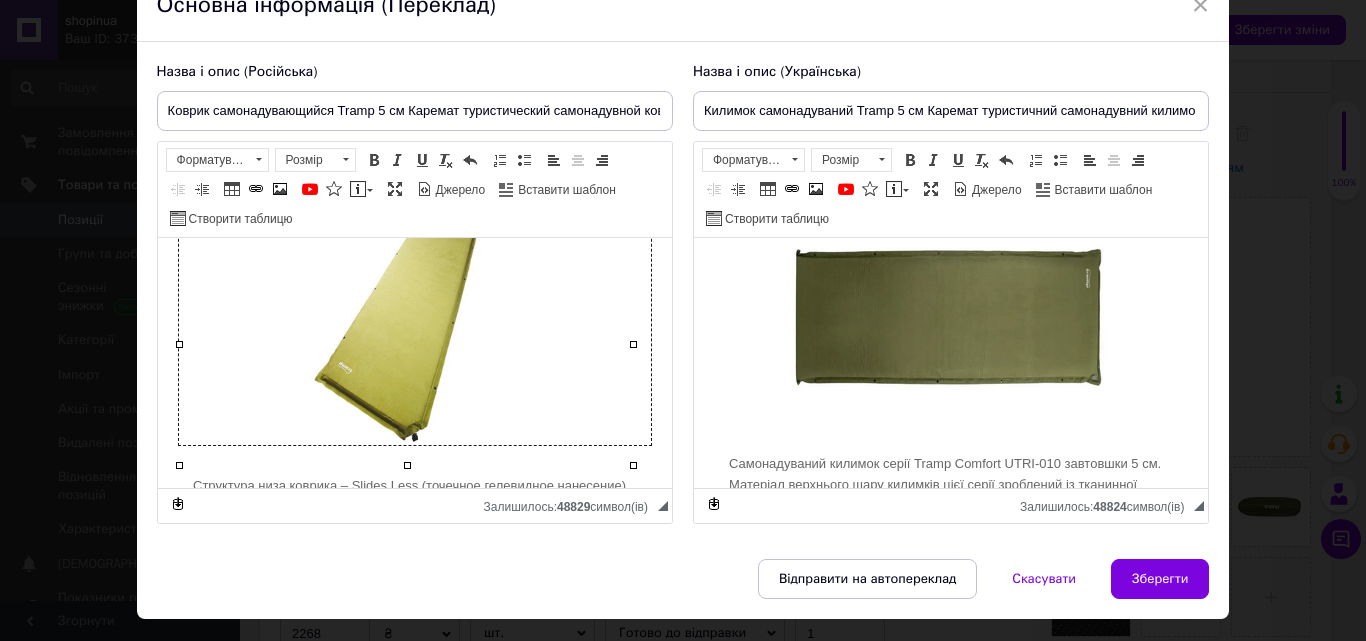 click at bounding box center (414, 322) 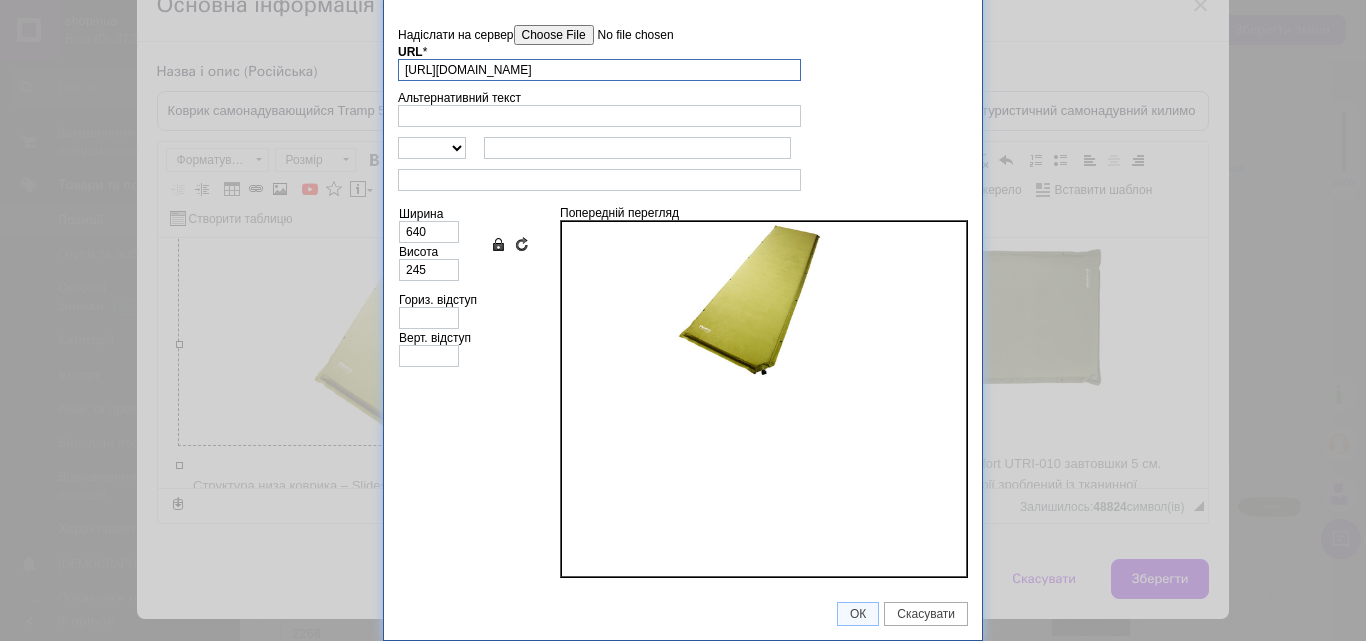 scroll, scrollTop: 0, scrollLeft: 125, axis: horizontal 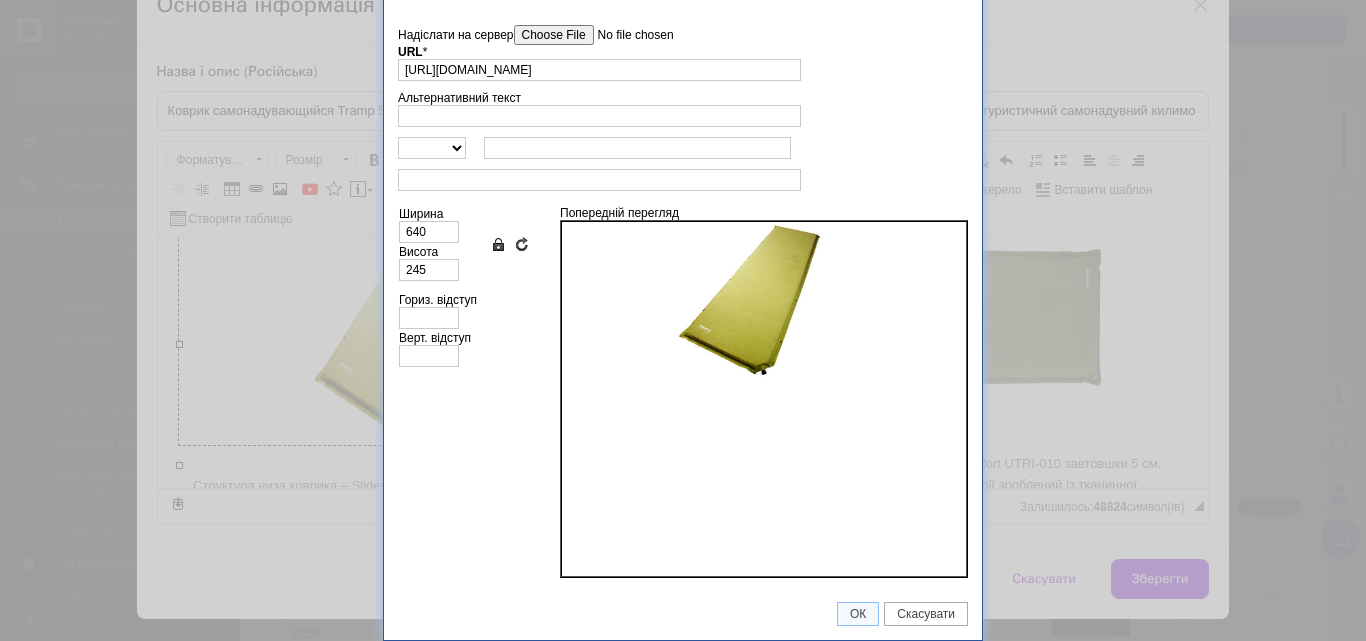 click on "Надіслати на сервер" at bounding box center [627, 35] 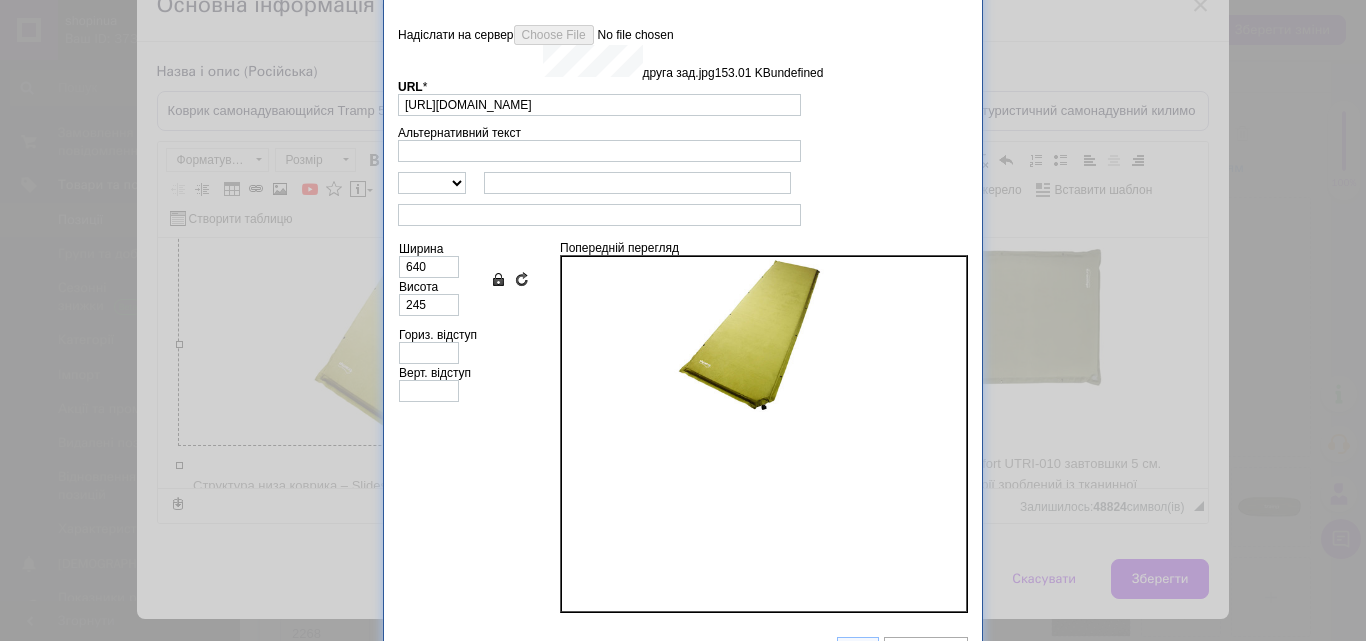 type on "[URL][DOMAIN_NAME]" 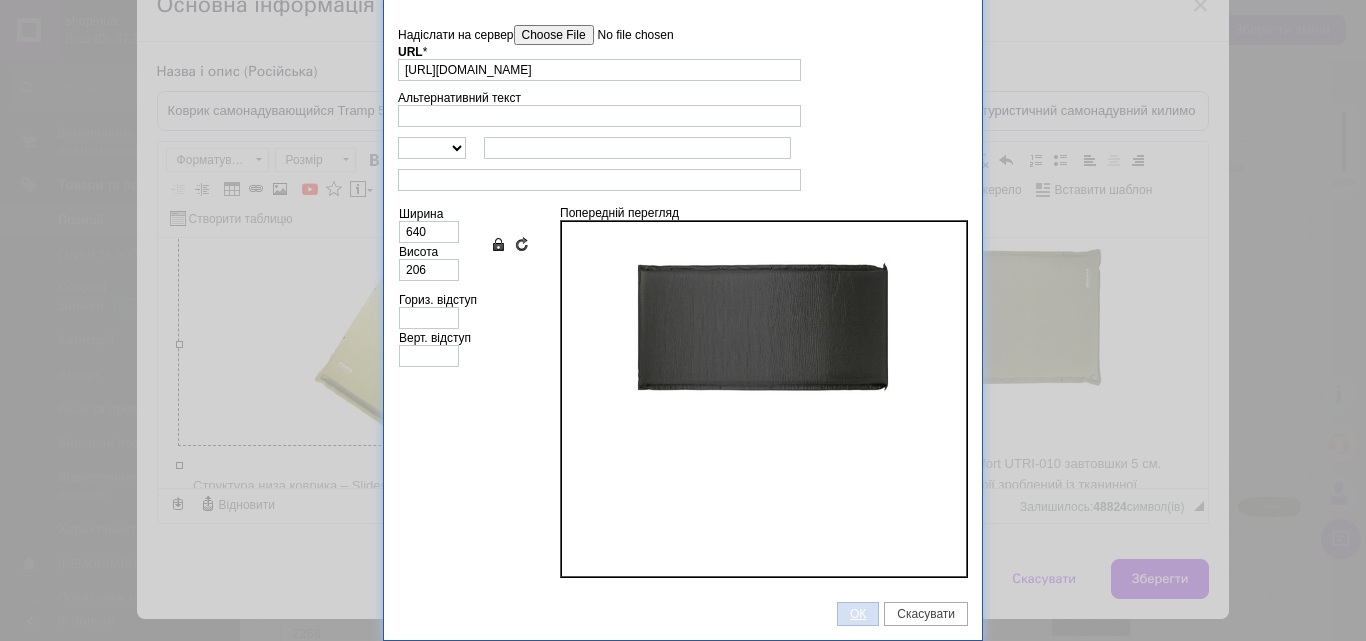 click on "ОК" at bounding box center [858, 614] 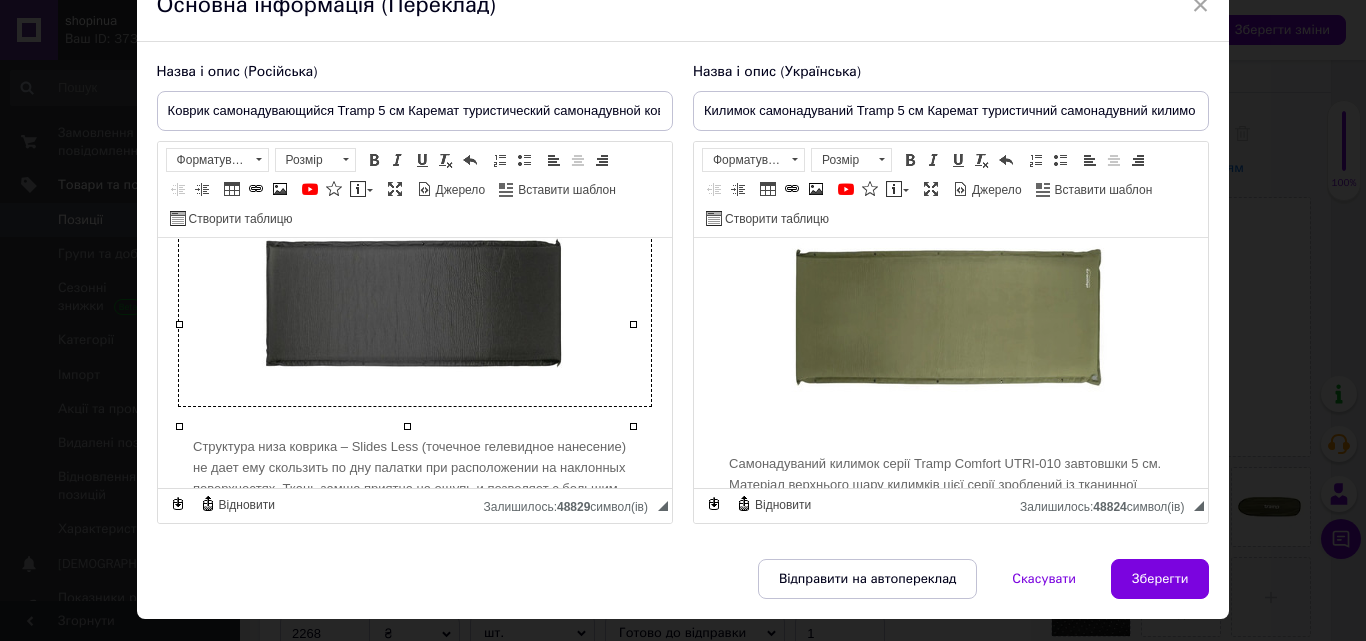 click at bounding box center (950, 315) 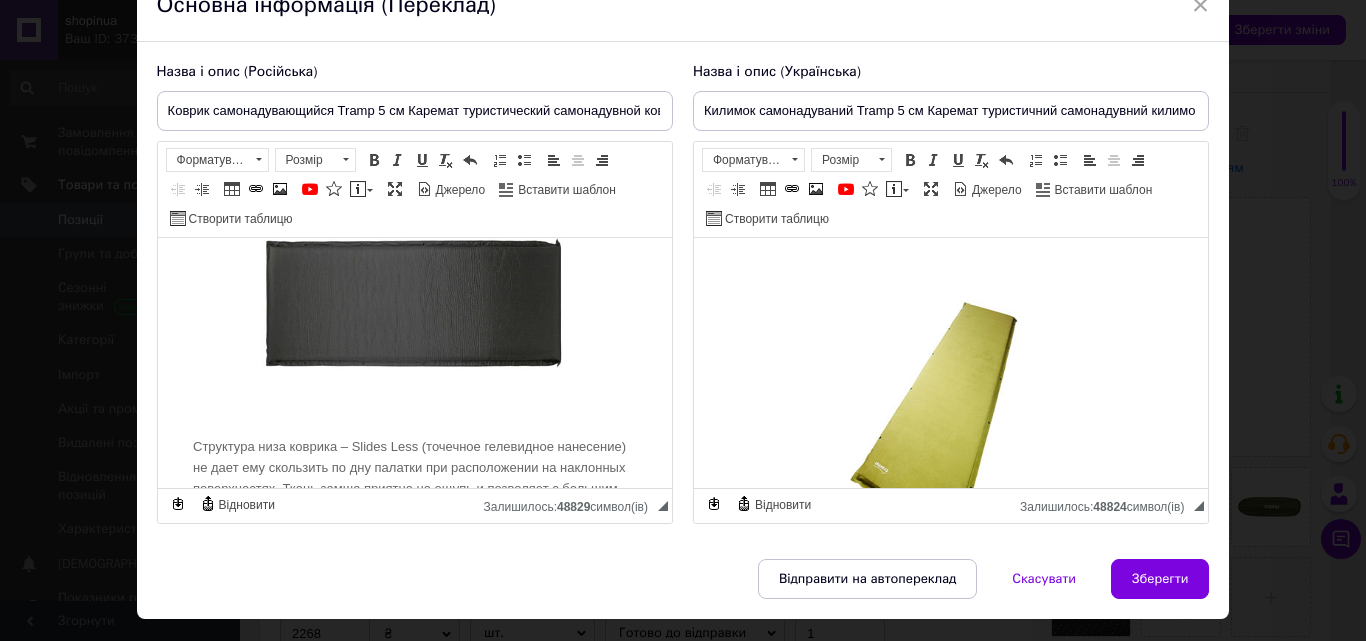 scroll, scrollTop: 600, scrollLeft: 0, axis: vertical 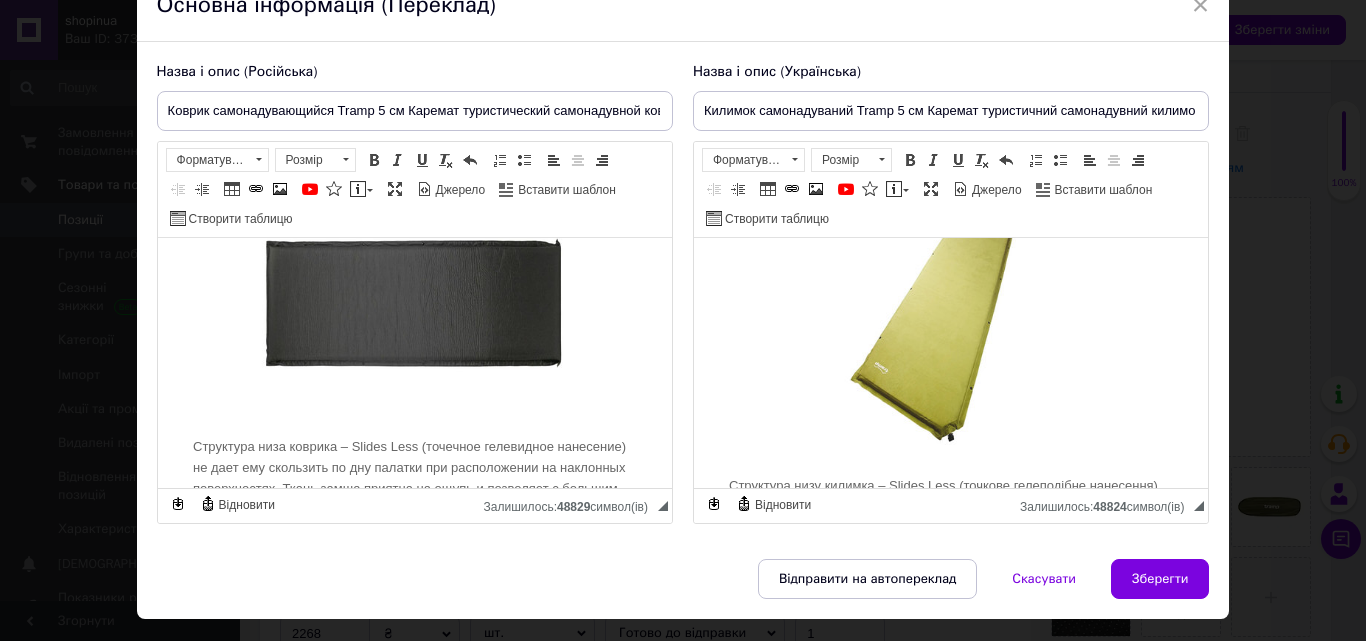 click at bounding box center [950, 322] 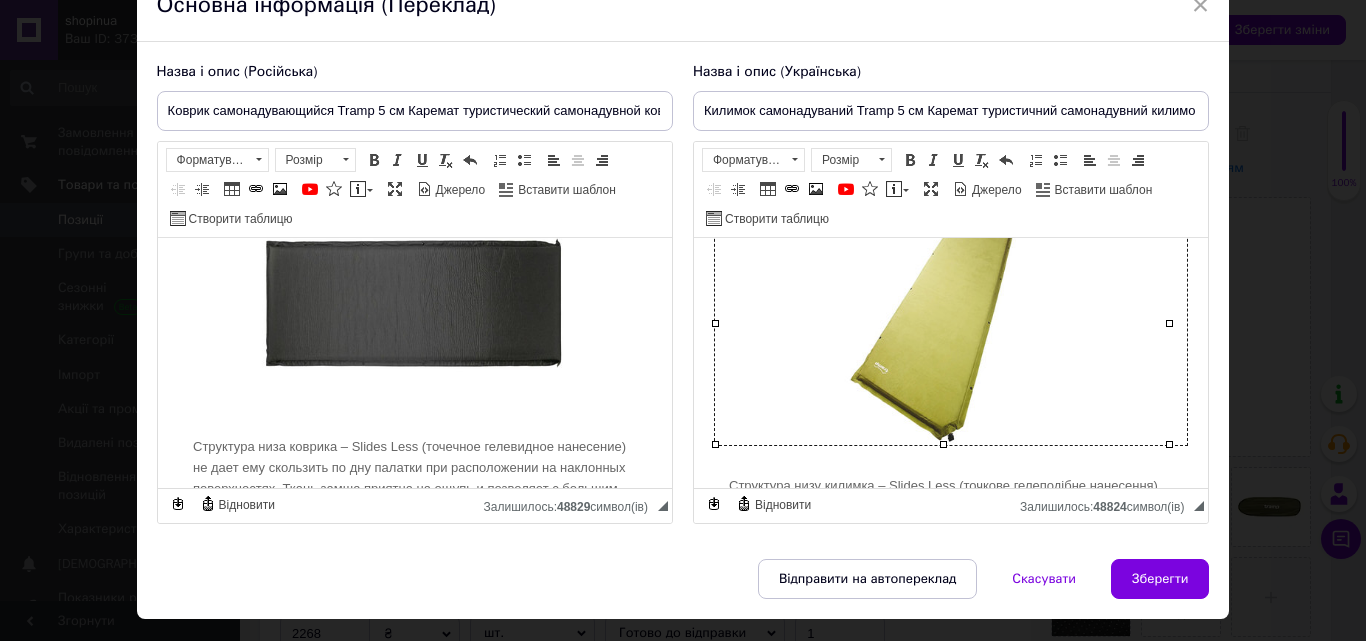 click at bounding box center [950, 322] 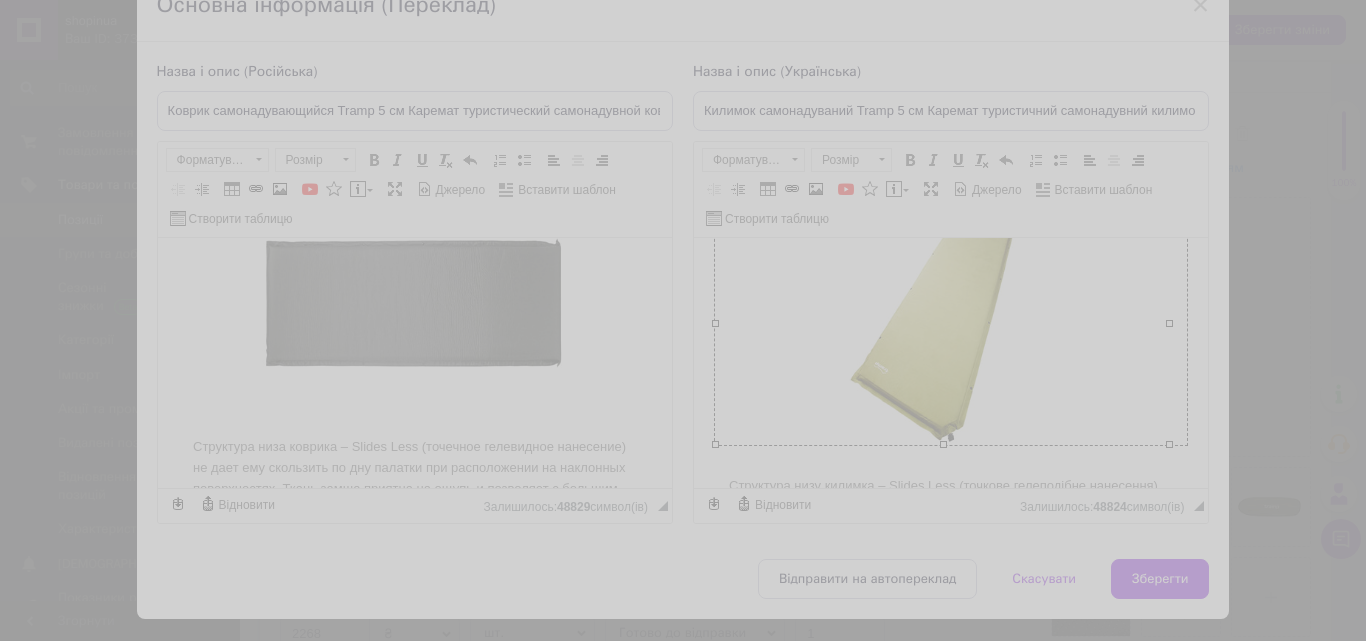 type on "[URL][DOMAIN_NAME]" 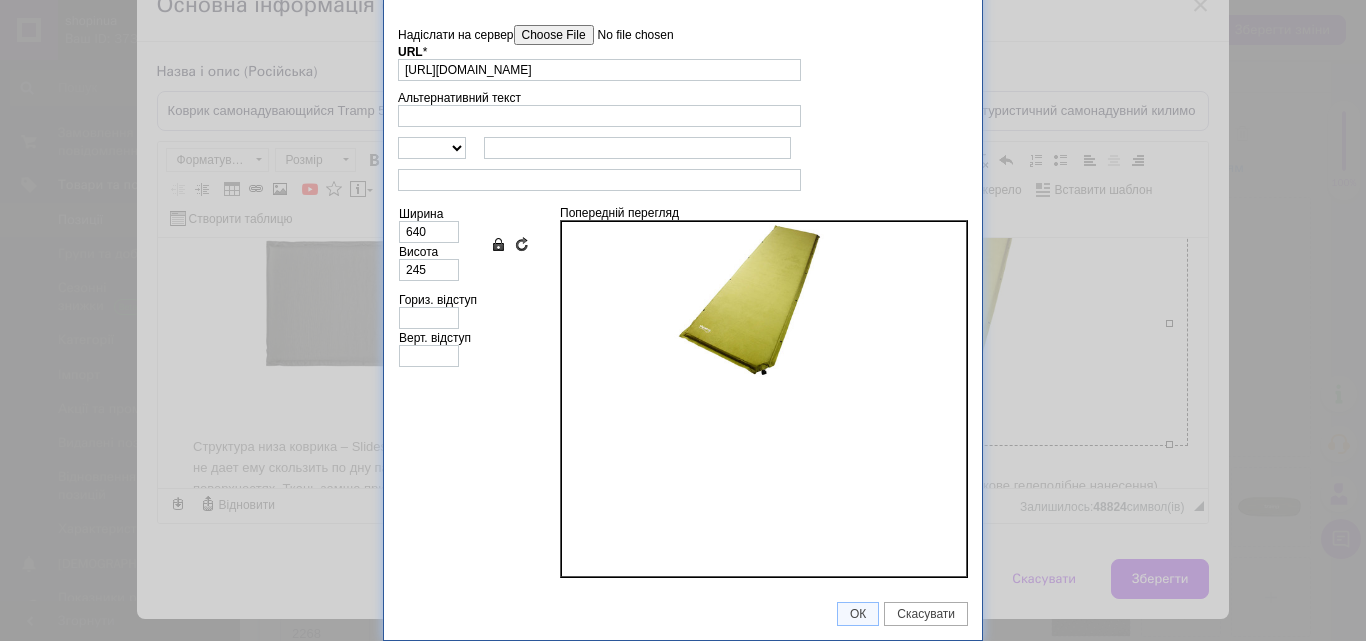scroll, scrollTop: 0, scrollLeft: 0, axis: both 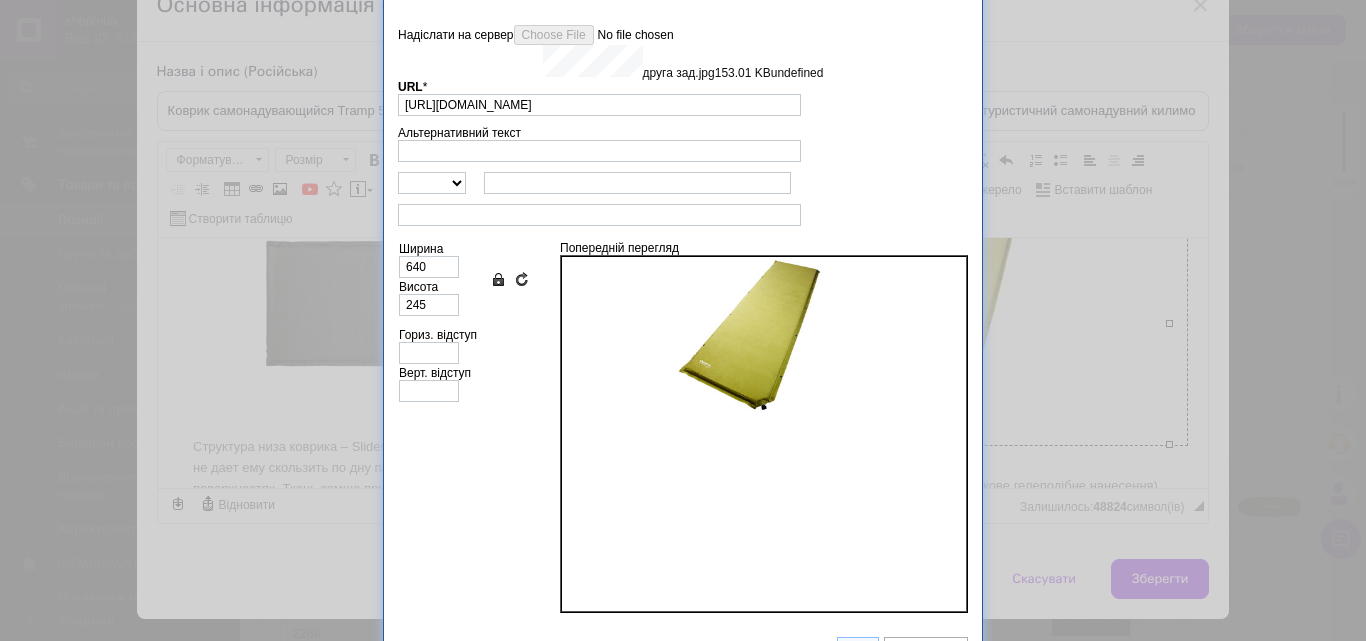 type on "[URL][DOMAIN_NAME]" 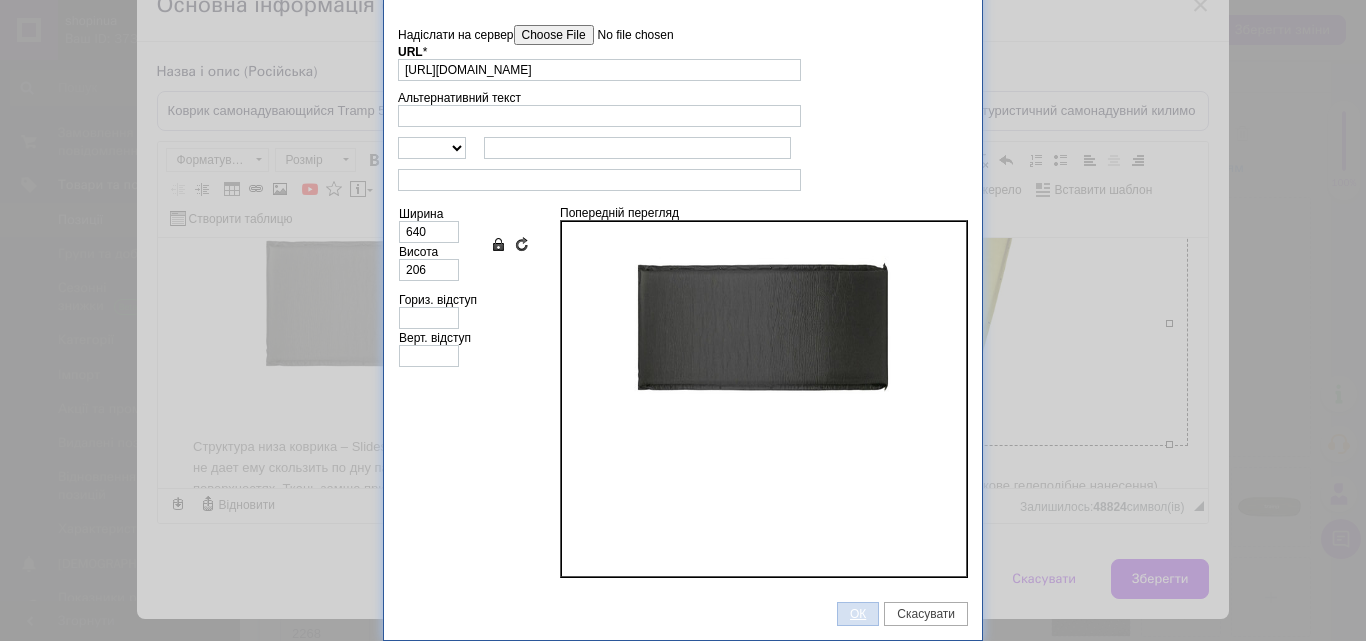 click on "ОК" at bounding box center (858, 614) 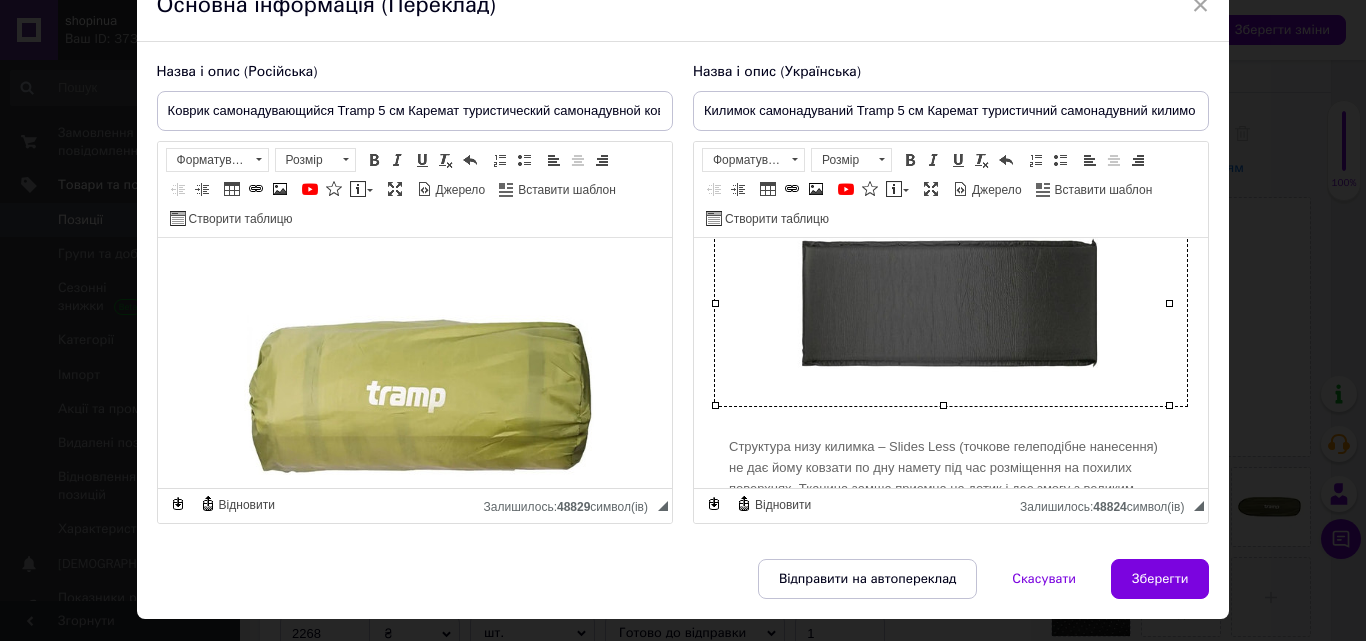scroll, scrollTop: 1000, scrollLeft: 0, axis: vertical 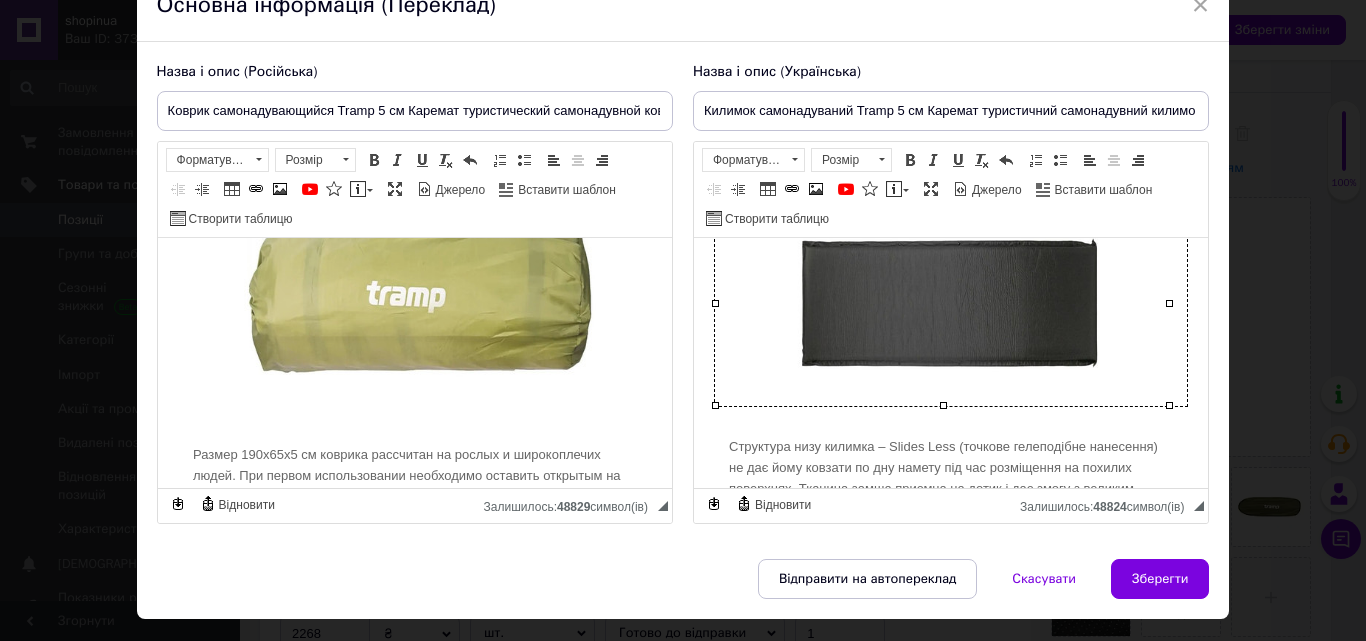 click at bounding box center [414, 298] 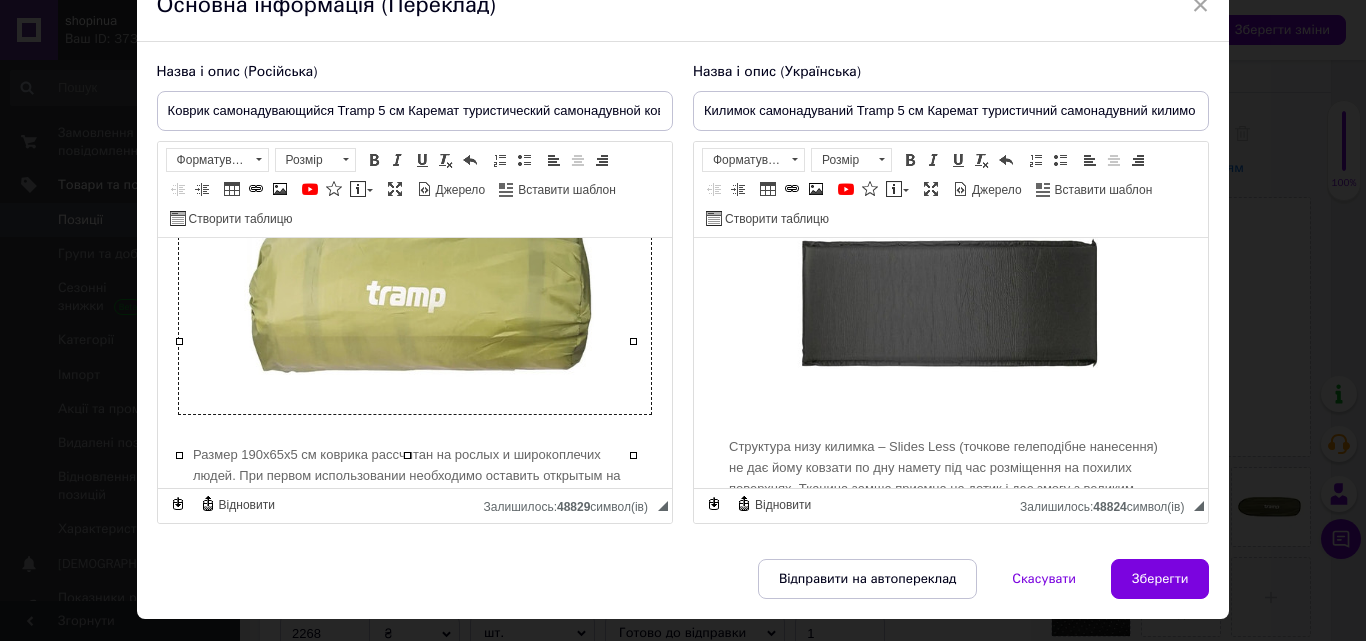click at bounding box center [414, 298] 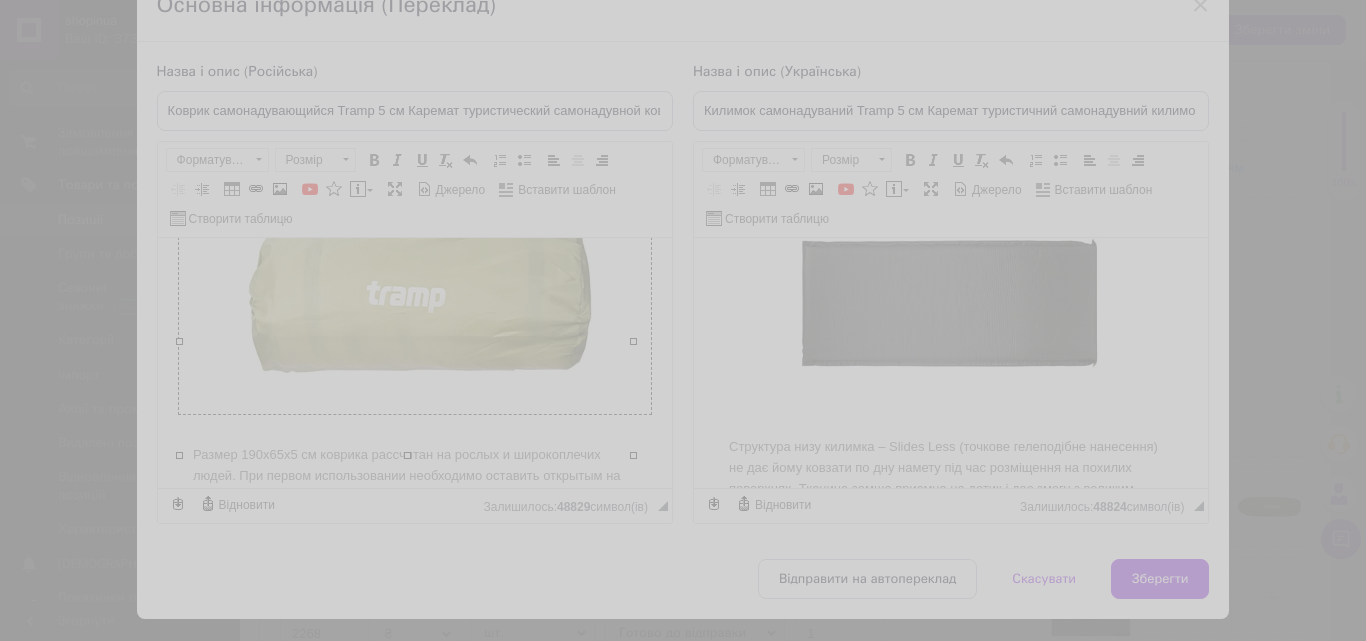 type on "[URL][DOMAIN_NAME][CREDIT_CARD_NUMBER]" 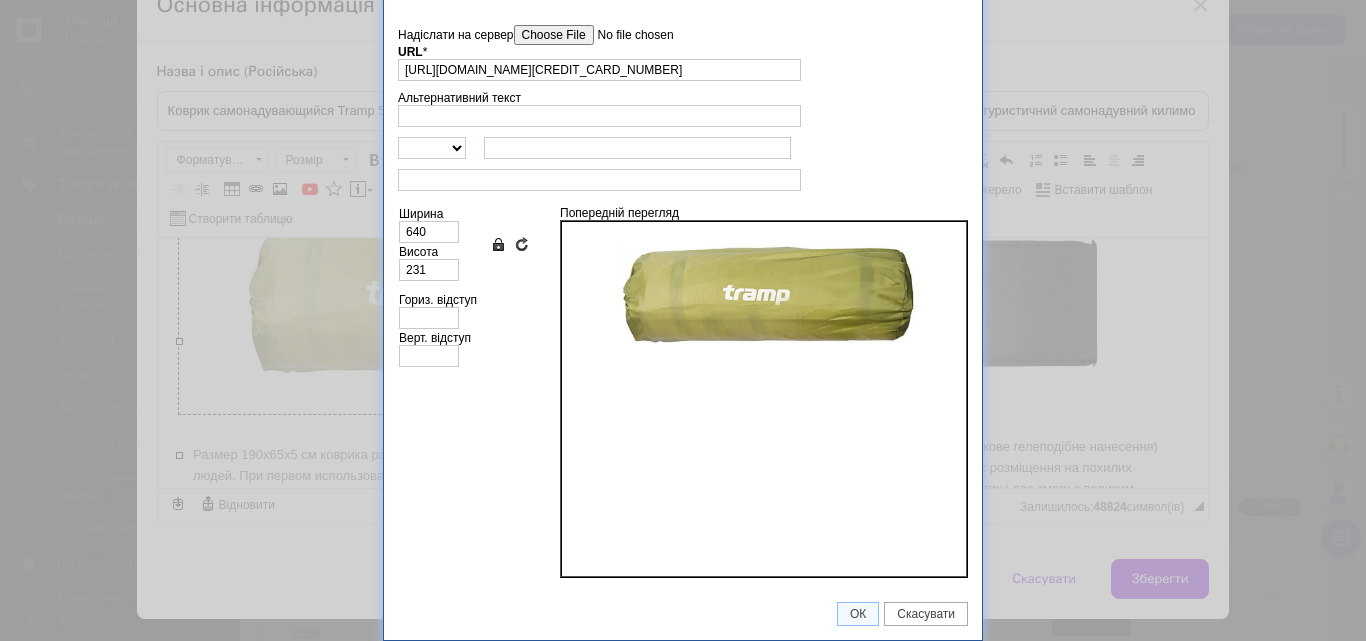 click on "Надіслати на сервер" at bounding box center (627, 35) 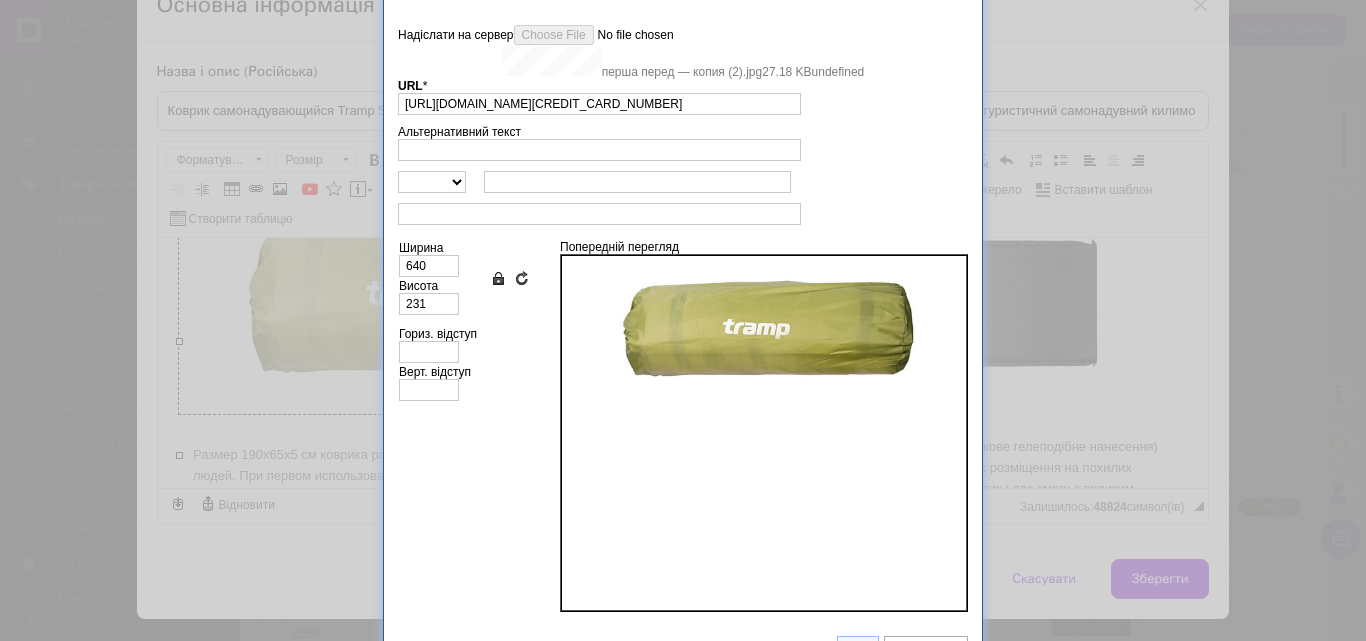 type on "[URL][DOMAIN_NAME]" 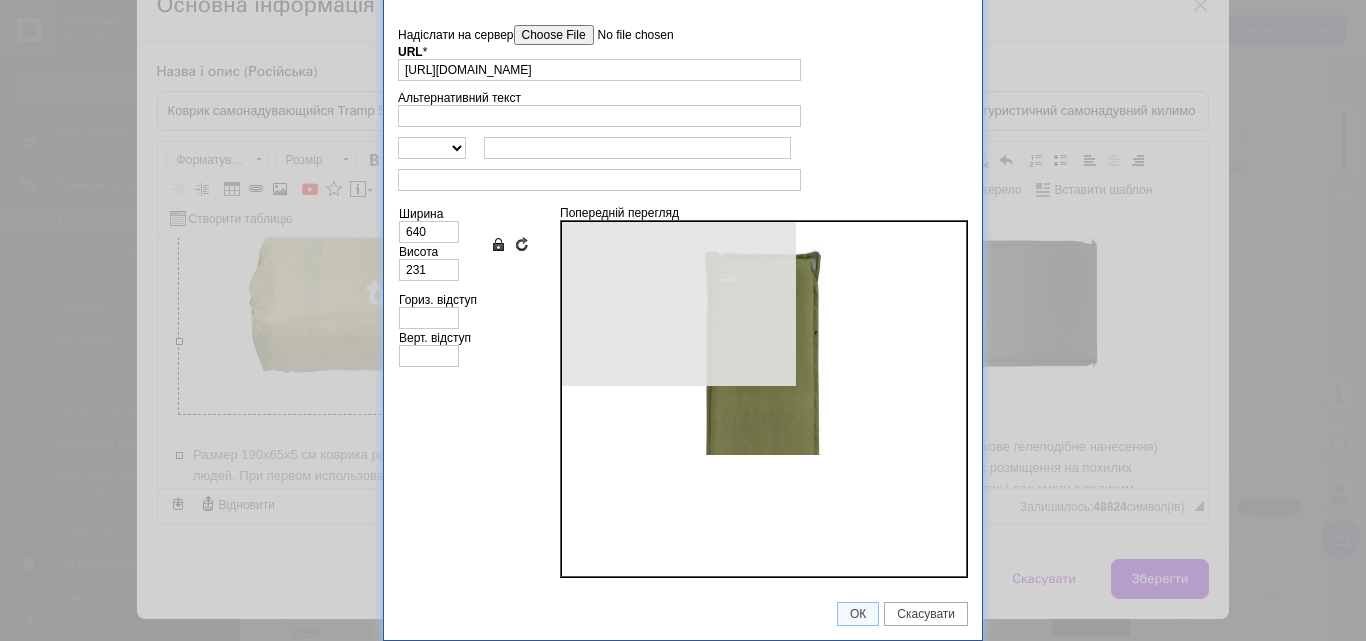 type on "201" 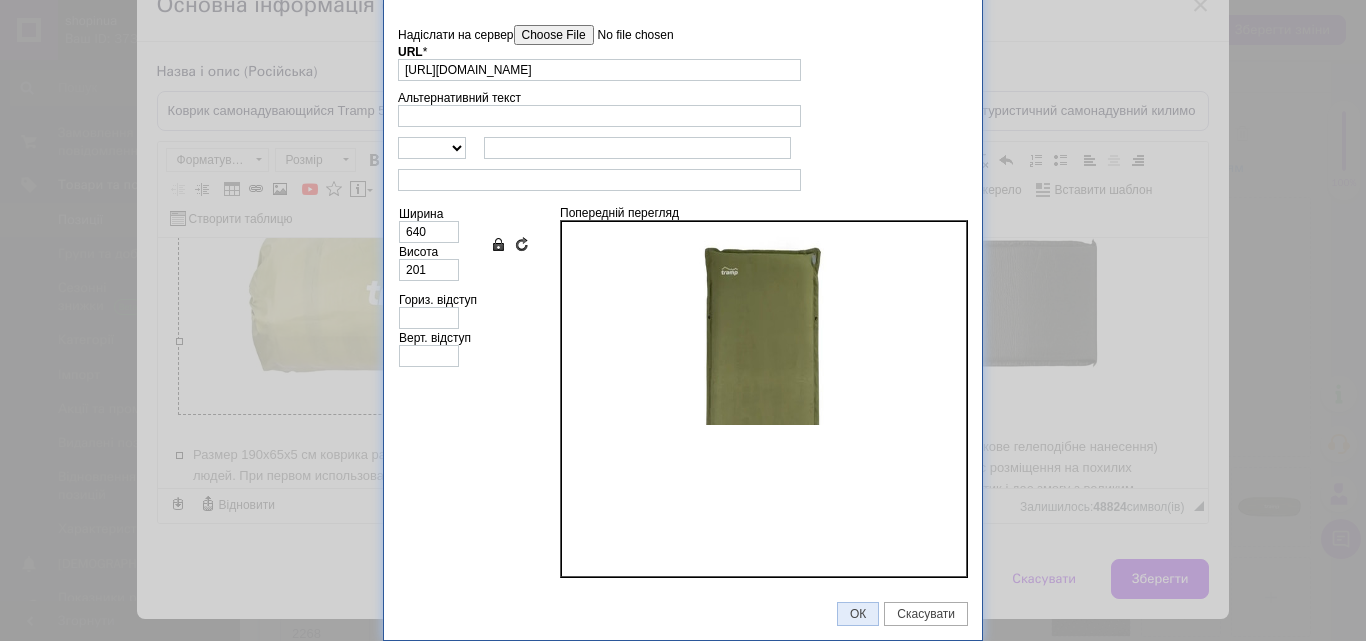 drag, startPoint x: 853, startPoint y: 611, endPoint x: 853, endPoint y: 589, distance: 22 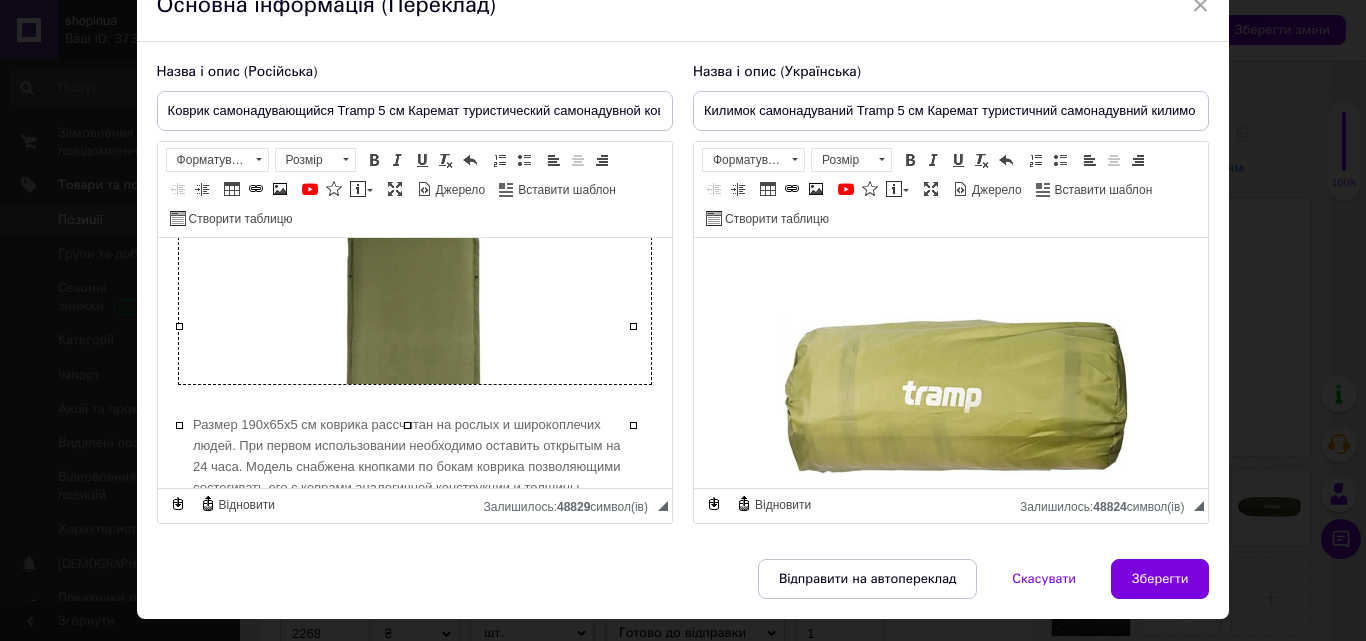 scroll, scrollTop: 1000, scrollLeft: 0, axis: vertical 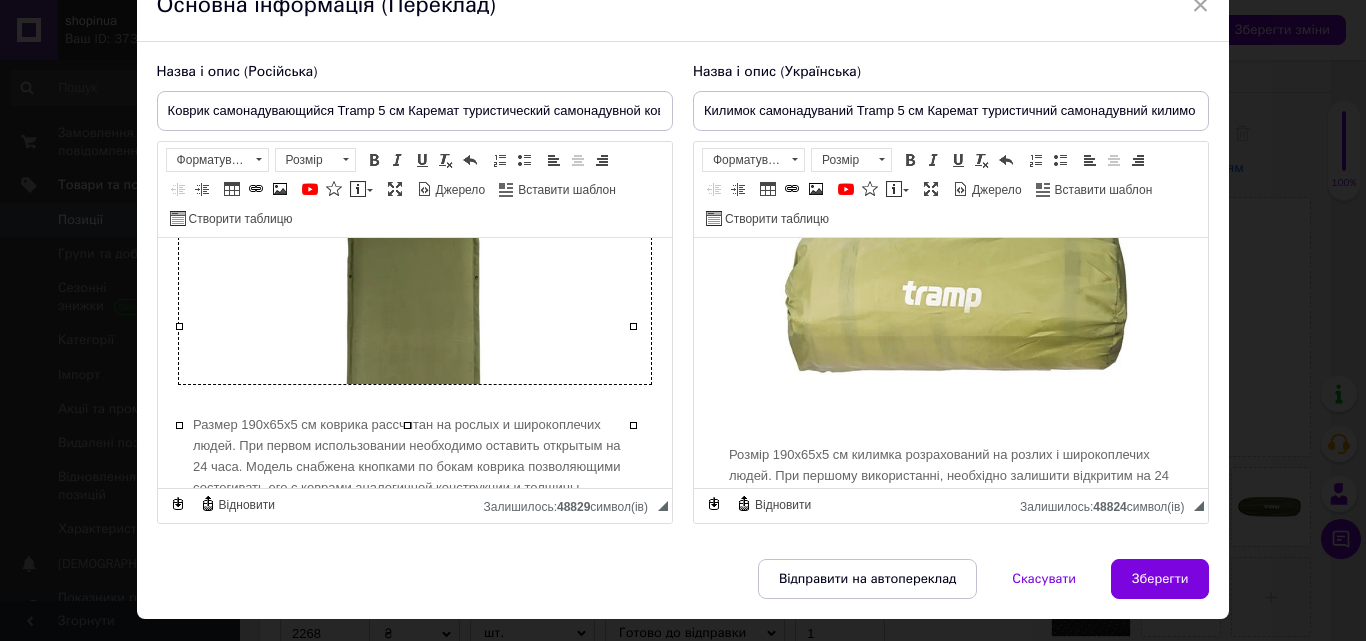 click at bounding box center (950, 298) 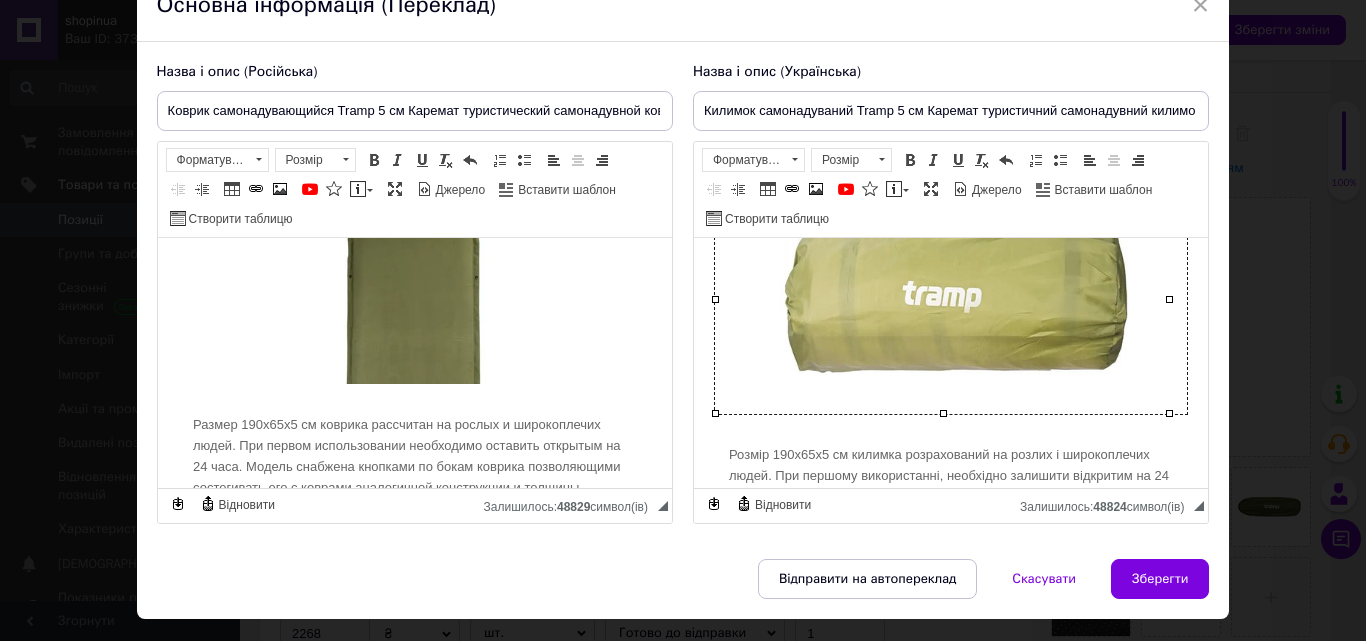click at bounding box center [950, 298] 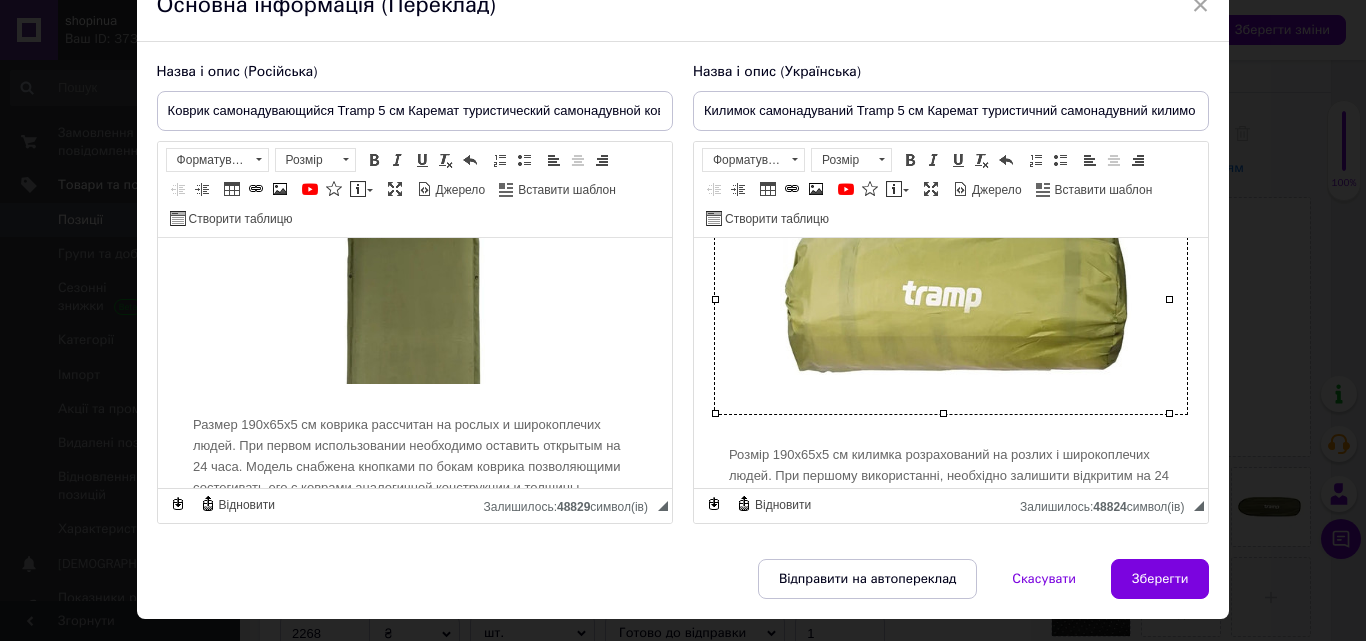 type on "[URL][DOMAIN_NAME][CREDIT_CARD_NUMBER]" 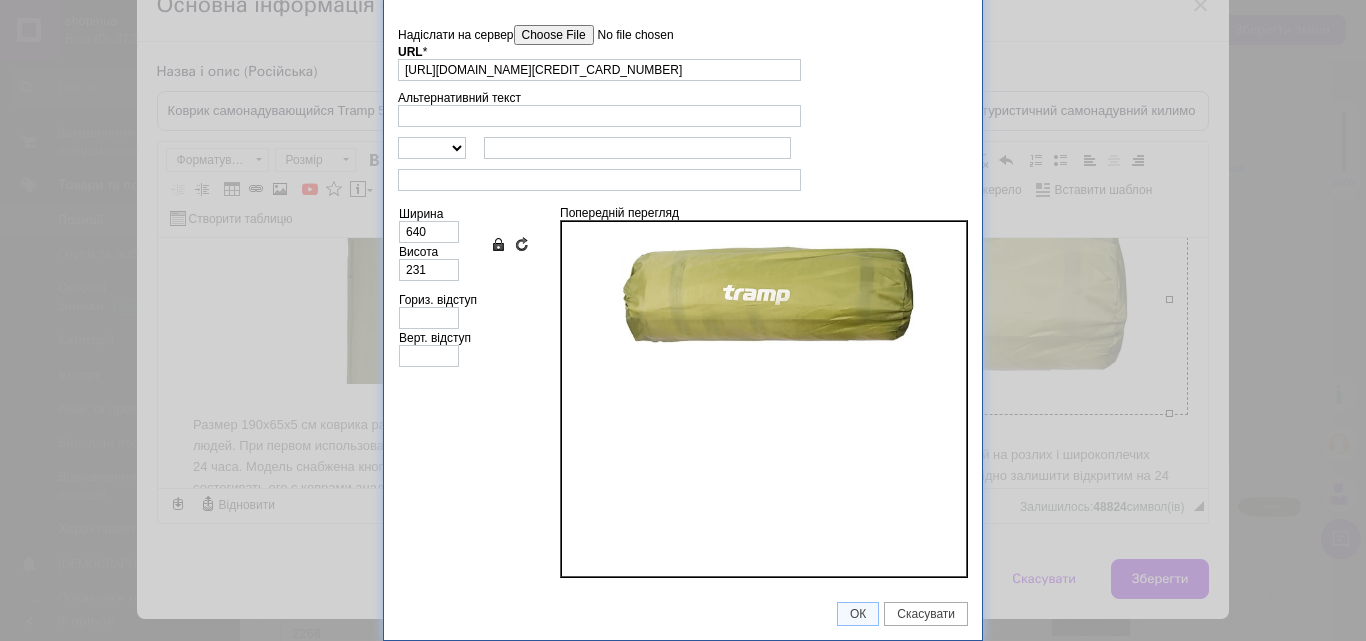 click on "Надіслати на сервер" at bounding box center (627, 35) 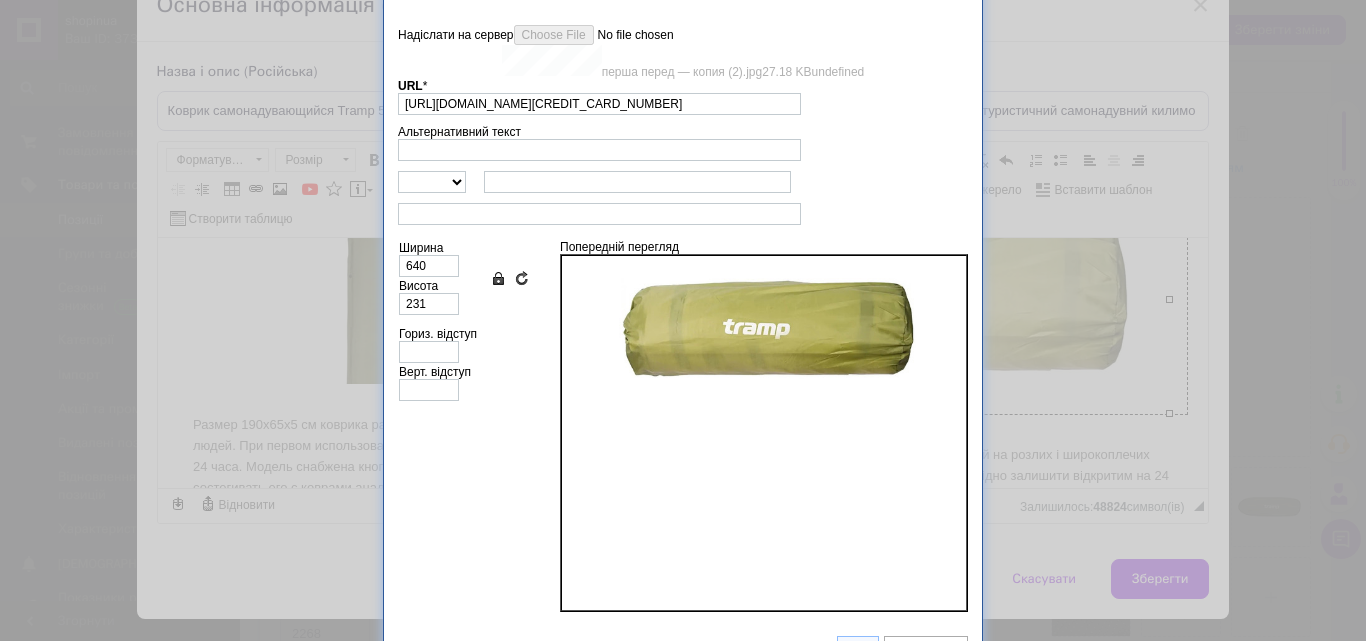 type on "[URL][DOMAIN_NAME]" 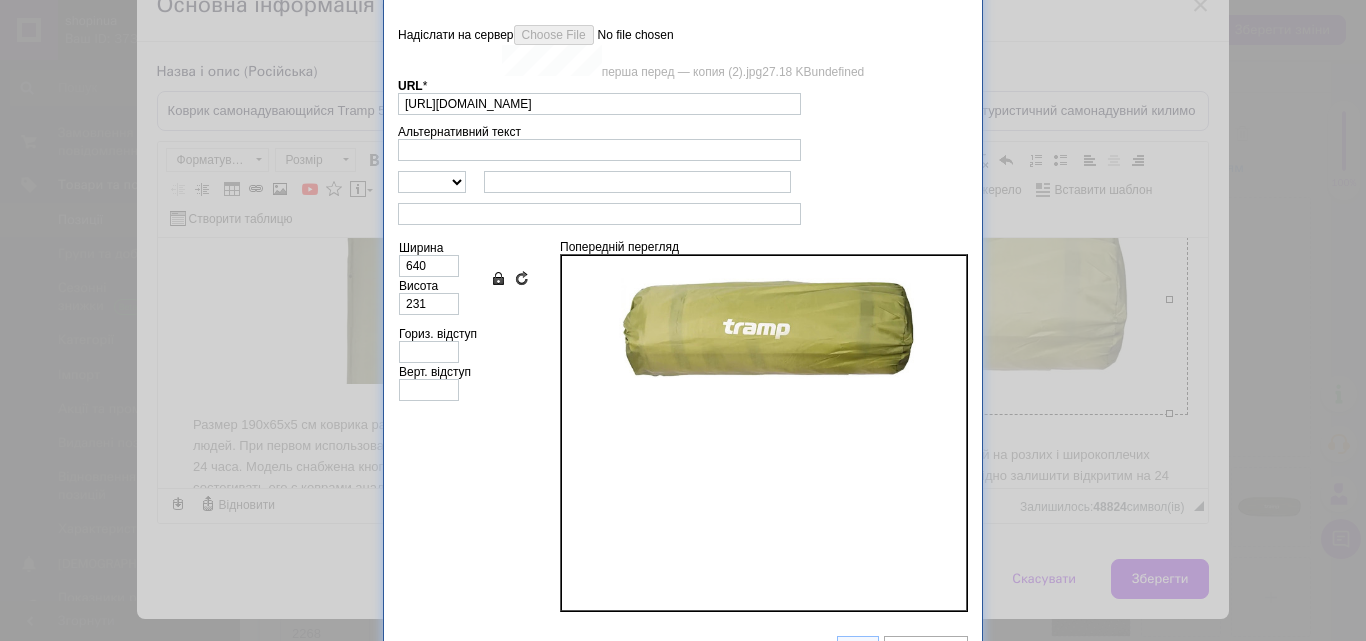type on "201" 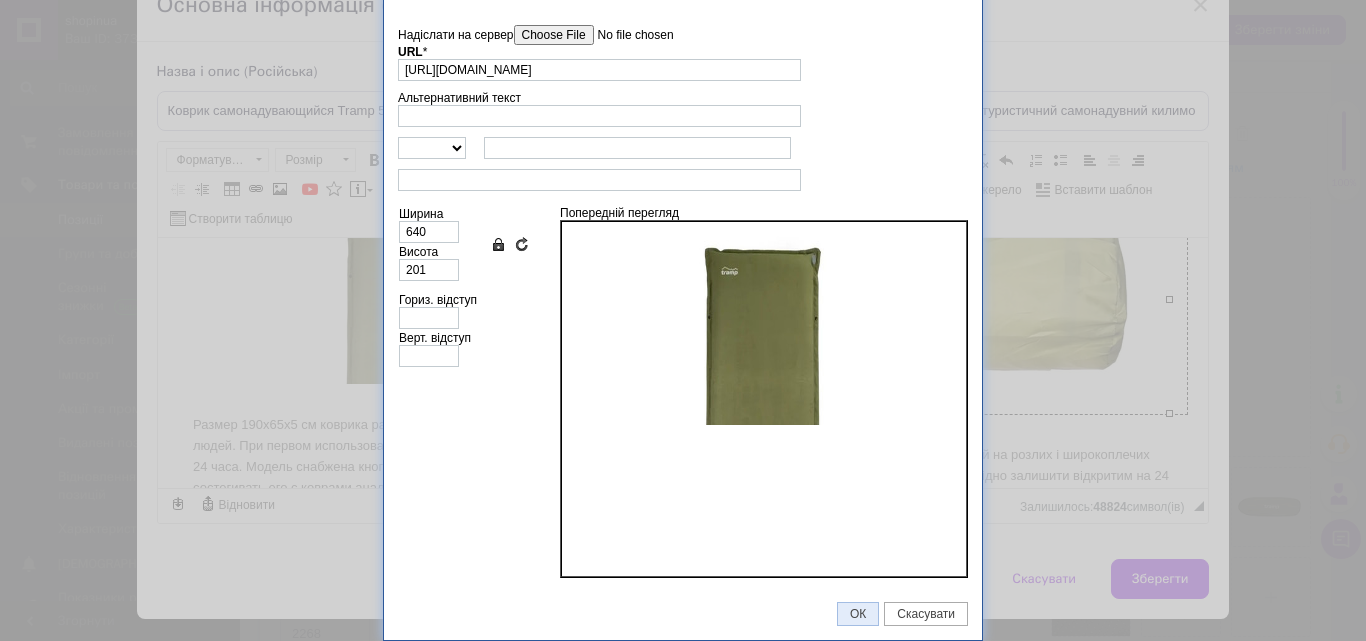 click on "ОК" at bounding box center (858, 614) 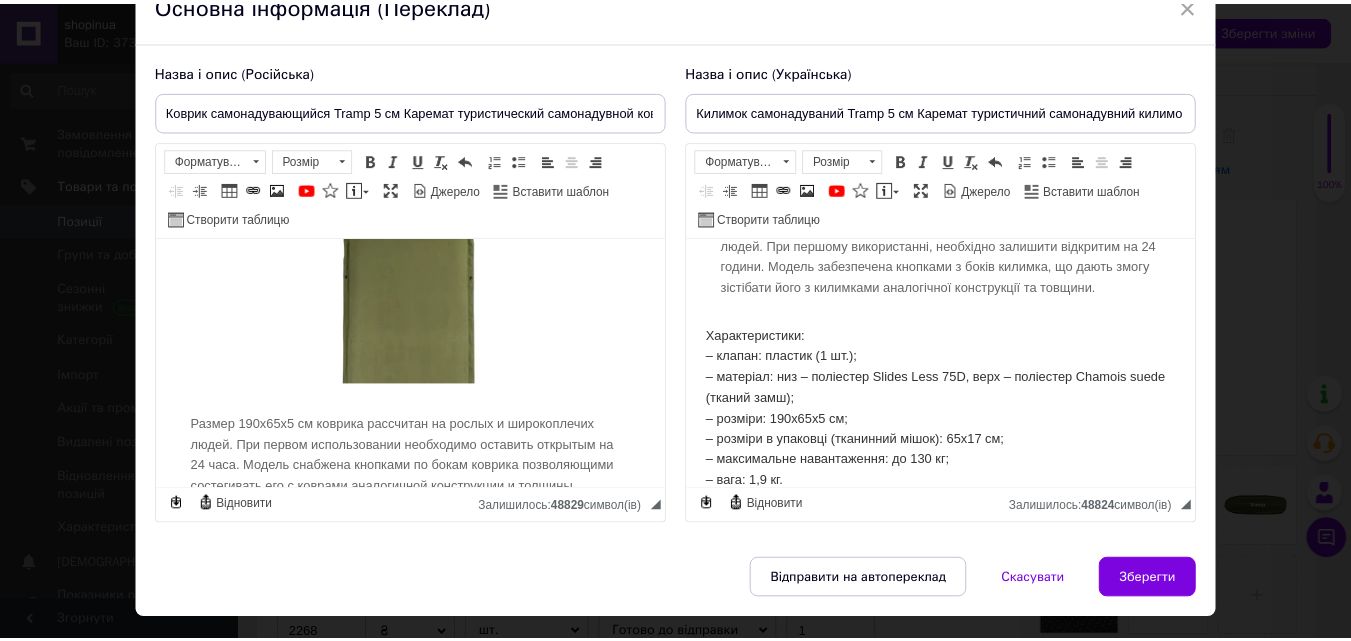 scroll, scrollTop: 1300, scrollLeft: 0, axis: vertical 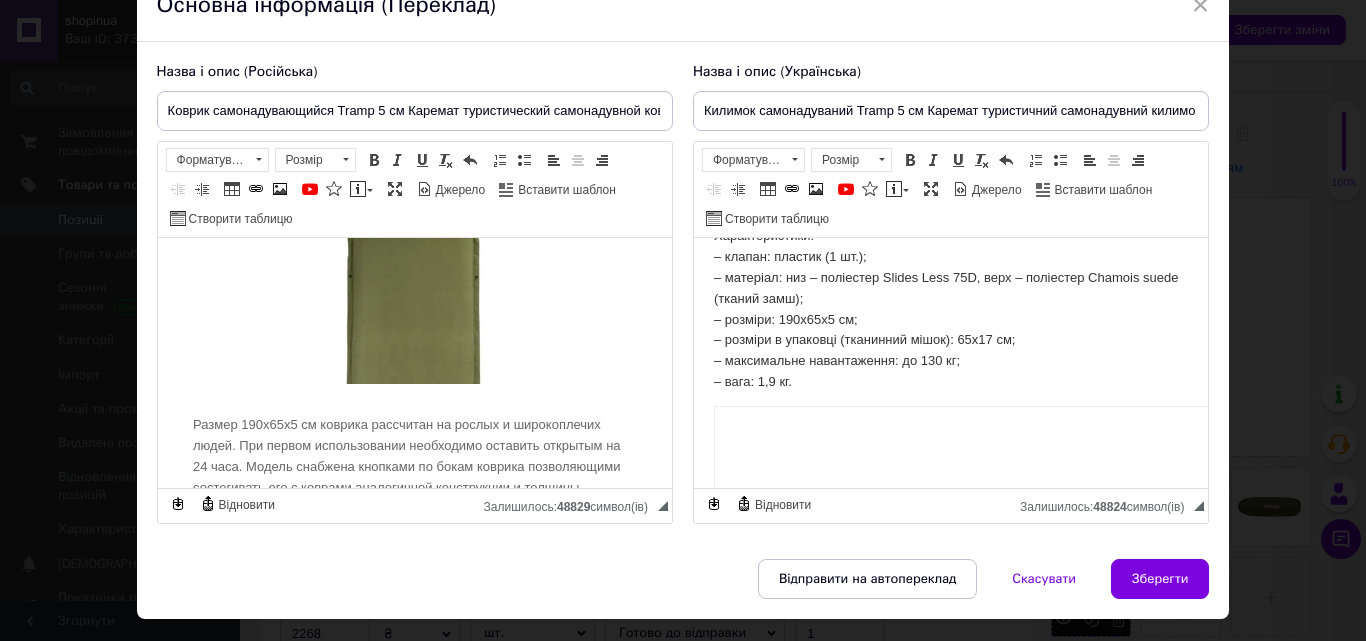 click on "Зберегти" at bounding box center [1160, 579] 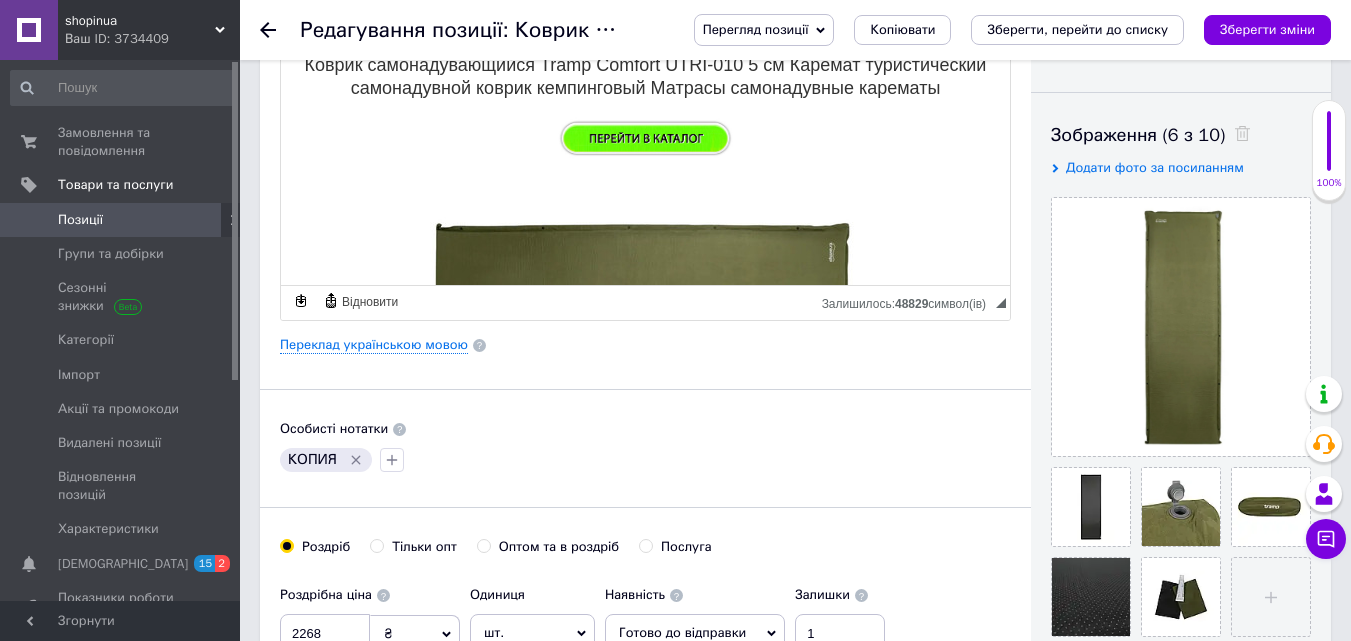 click on "Перегляд позиції Зберегти та переглянути на сайті Зберегти та переглянути на маркетплейсі [DOMAIN_NAME] Копіювати Зберегти, перейти до списку Зберегти зміни" at bounding box center [1002, 30] 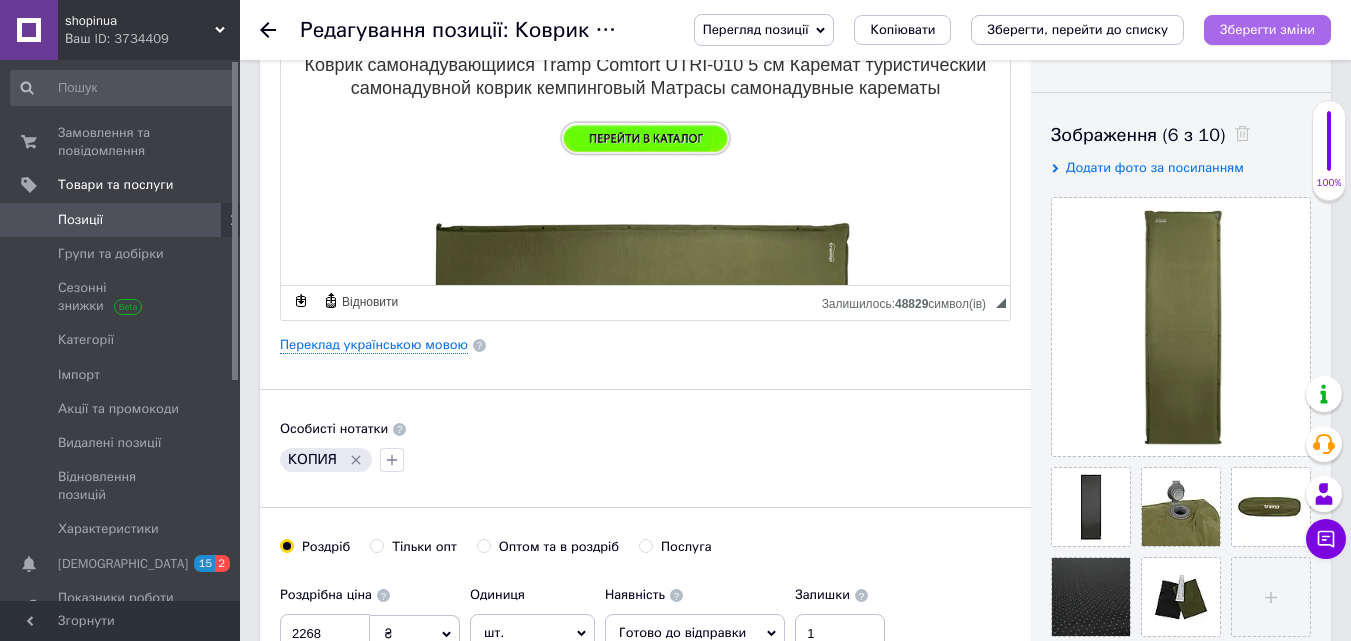 click on "Зберегти зміни" at bounding box center [1267, 29] 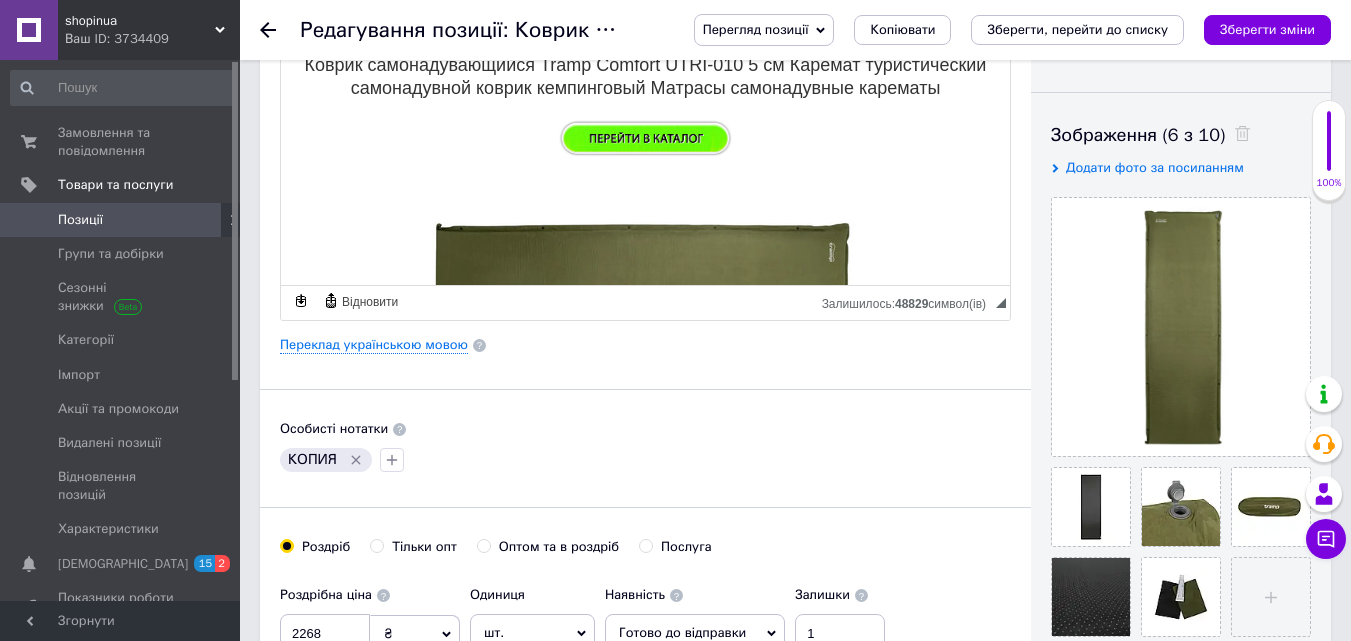 click on "Позиції" at bounding box center [121, 220] 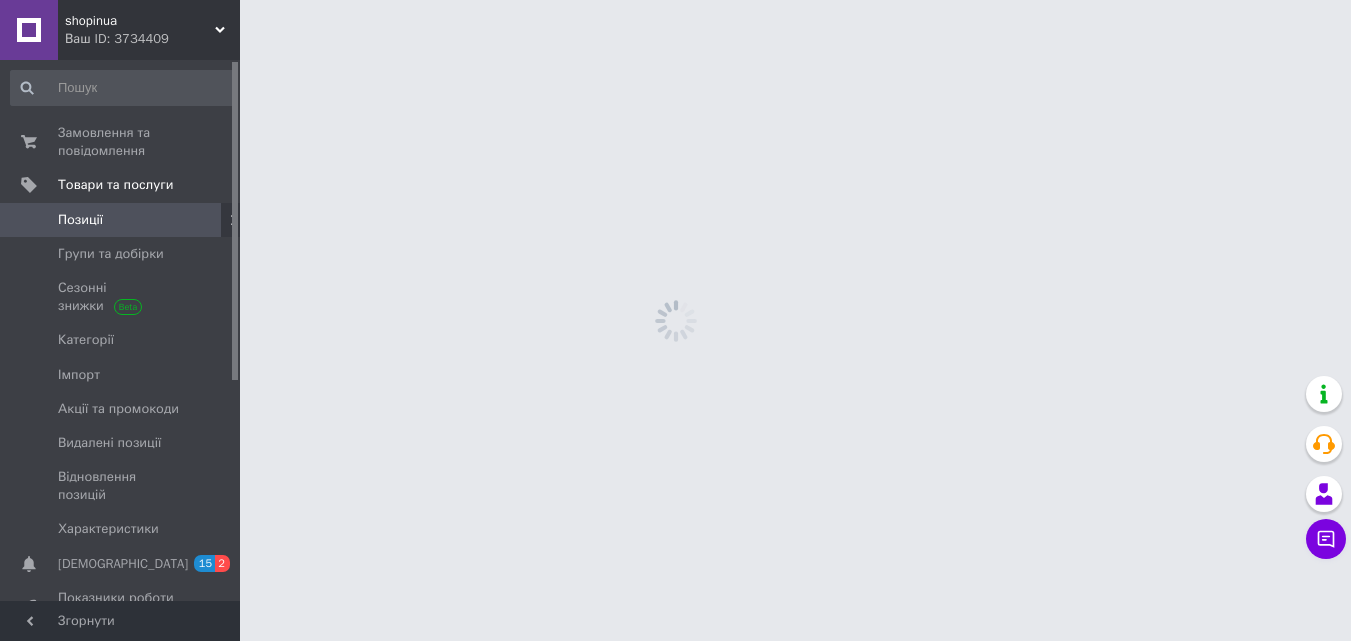 scroll, scrollTop: 0, scrollLeft: 0, axis: both 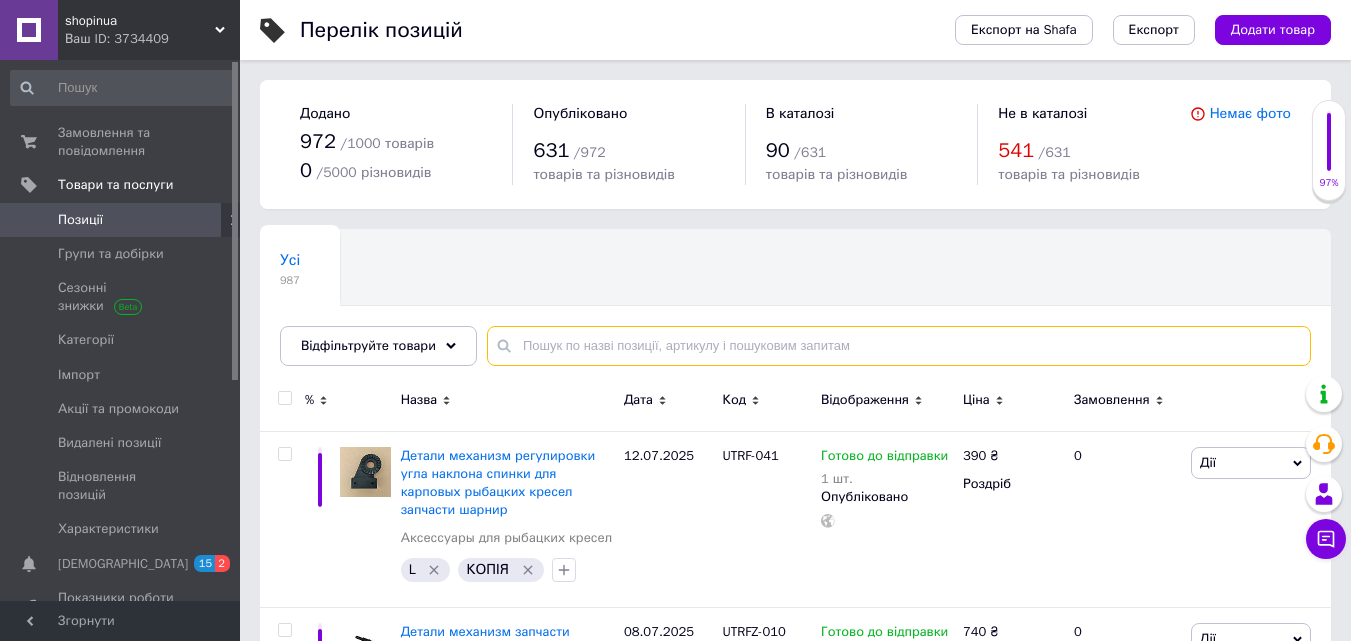 click at bounding box center (899, 346) 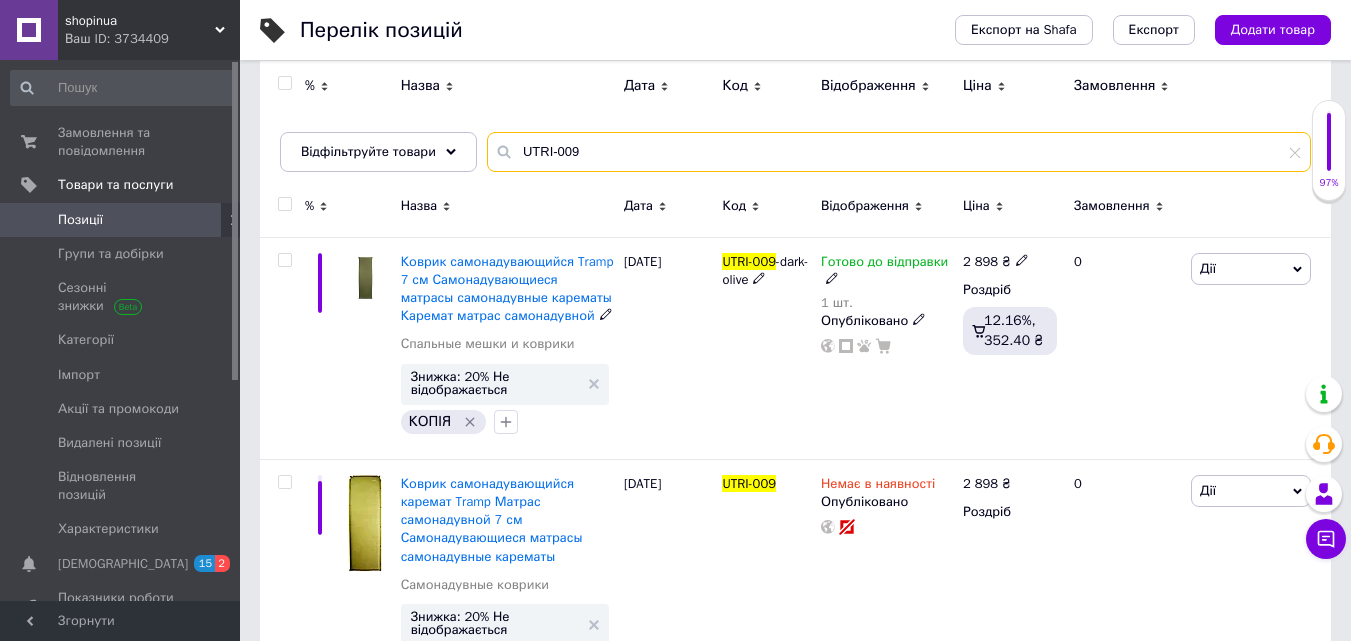 scroll, scrollTop: 494, scrollLeft: 0, axis: vertical 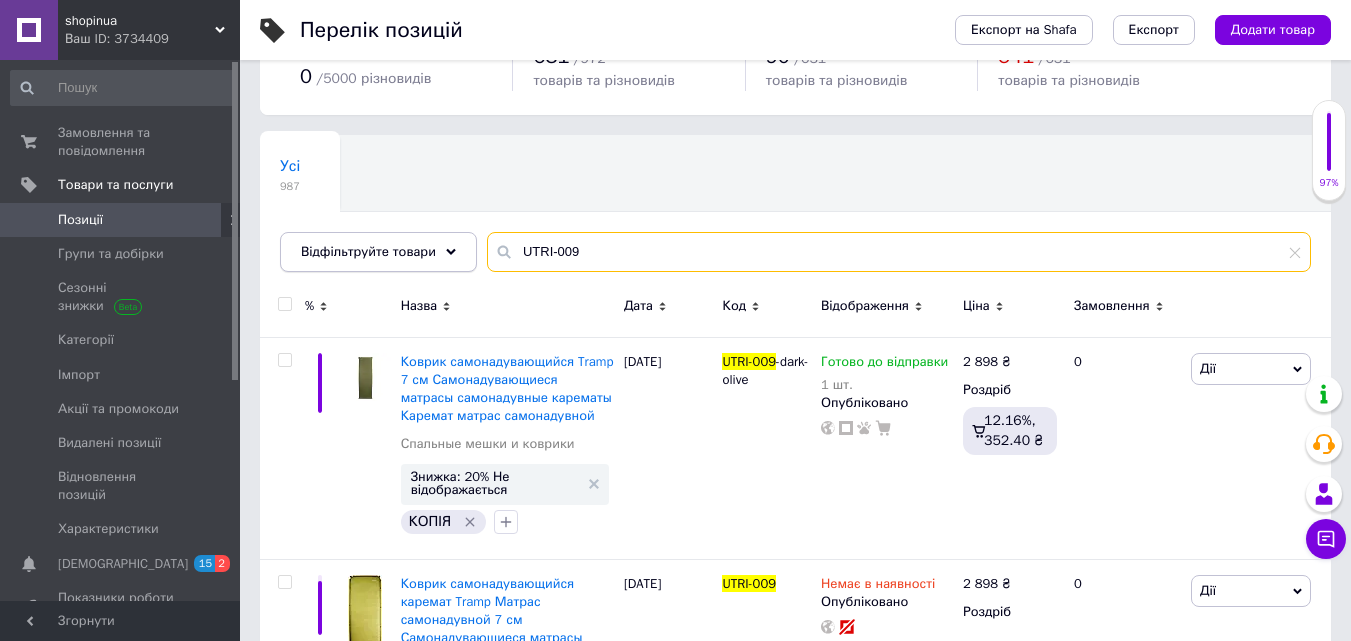 drag, startPoint x: 582, startPoint y: 259, endPoint x: 461, endPoint y: 242, distance: 122.18838 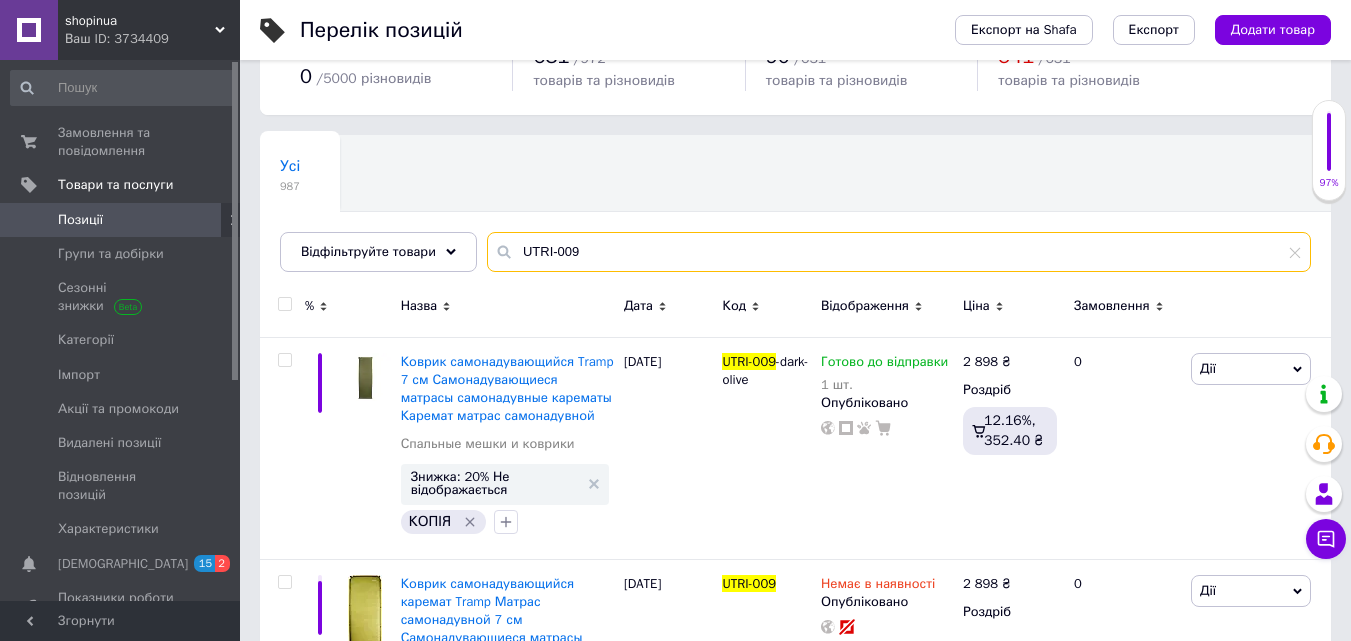 paste on "16" 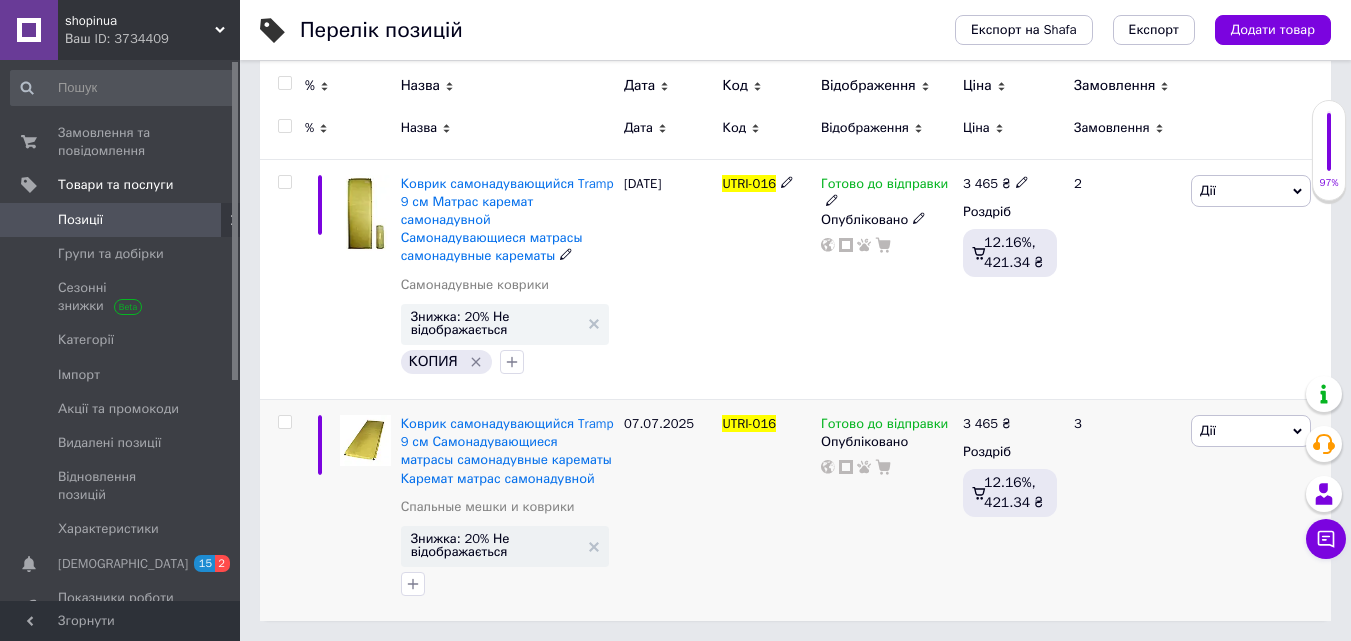scroll, scrollTop: 254, scrollLeft: 0, axis: vertical 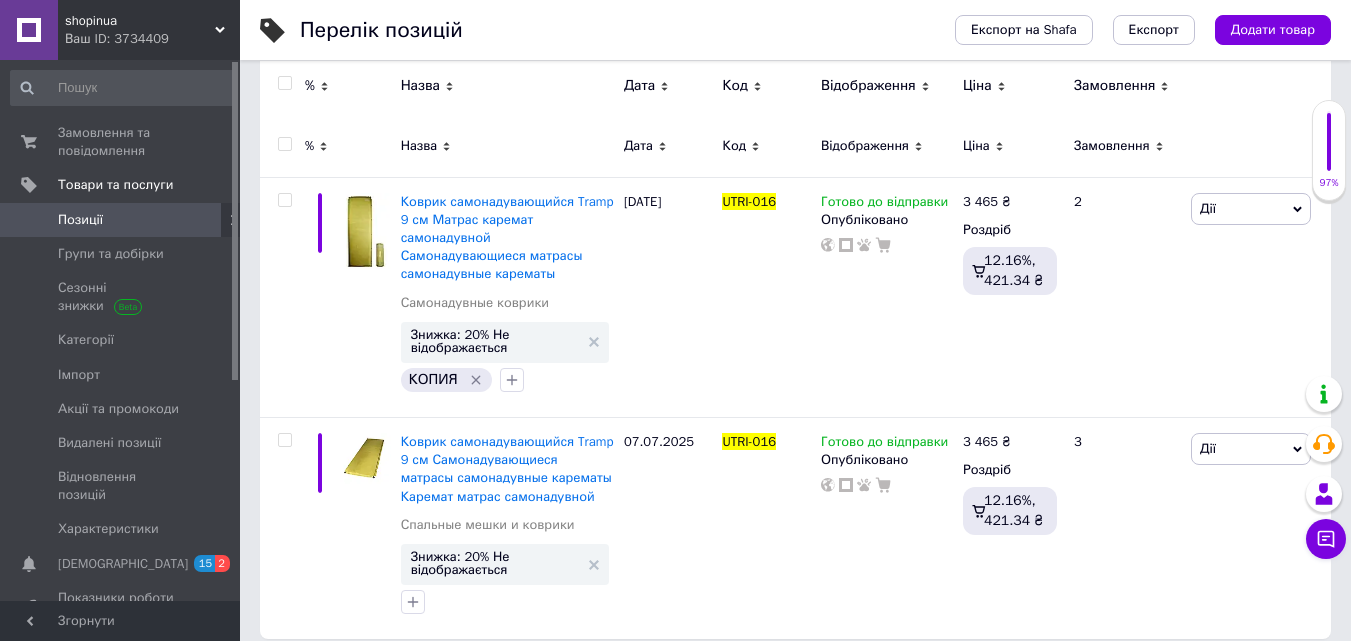 type on "UTRI-016" 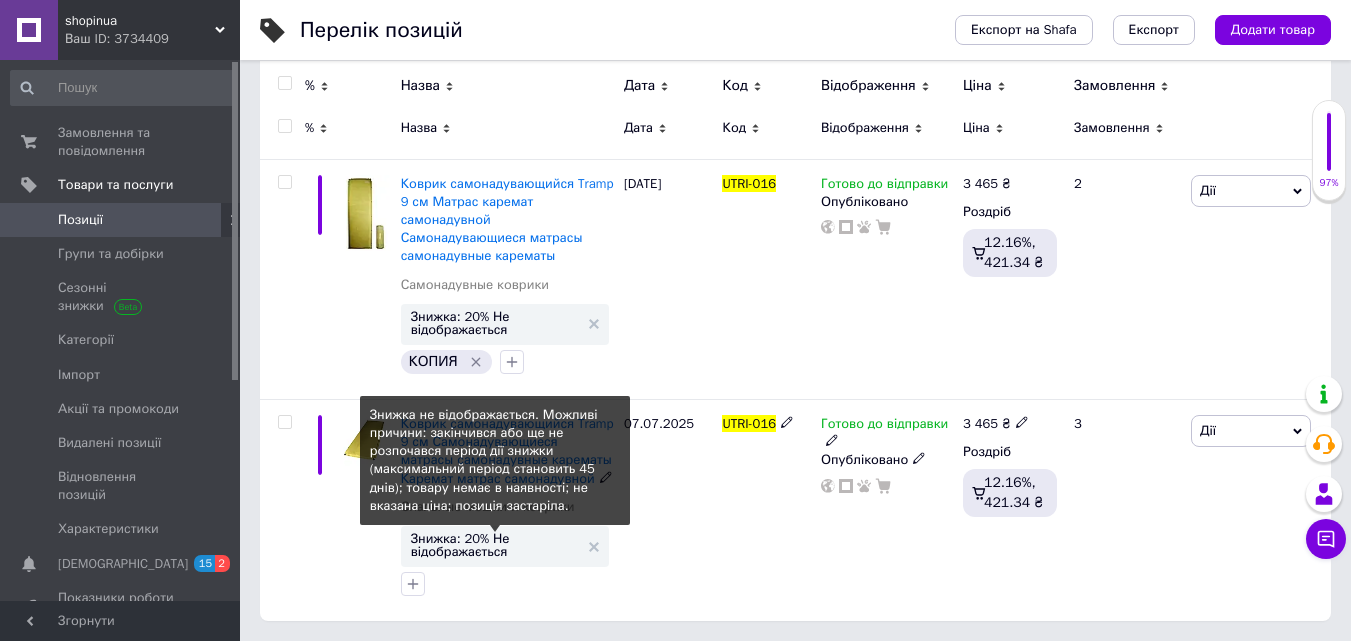 scroll, scrollTop: 254, scrollLeft: 0, axis: vertical 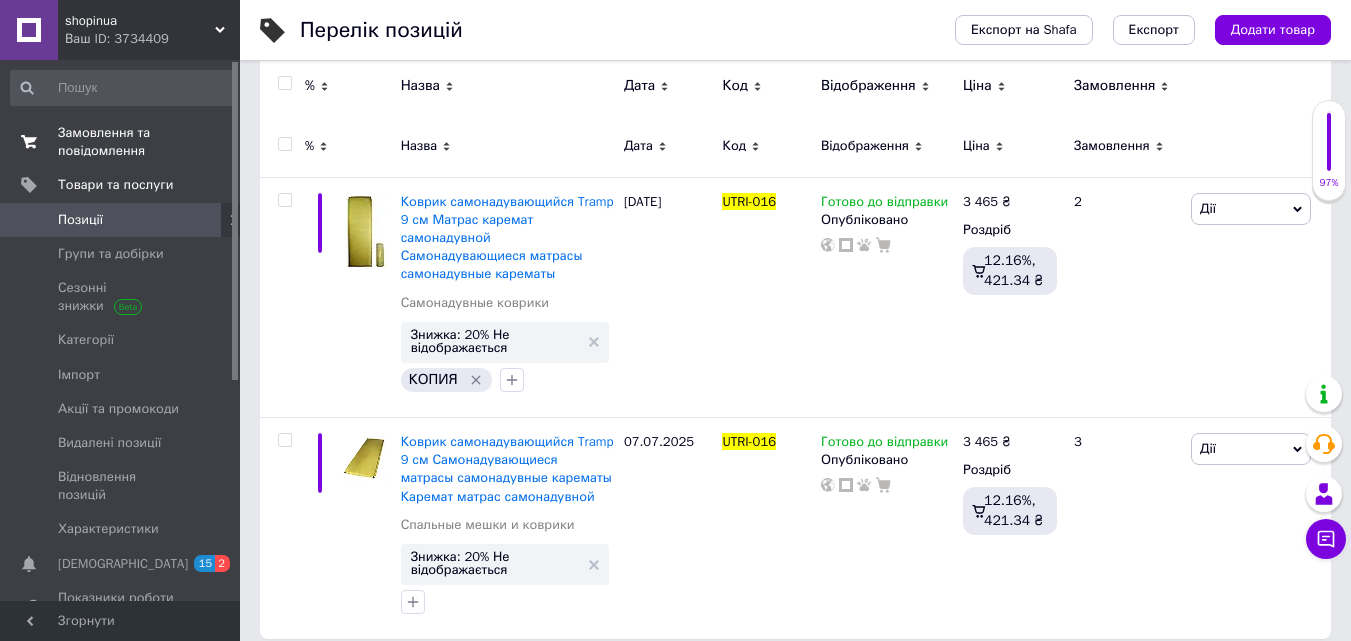 click on "Замовлення та повідомлення" at bounding box center [121, 142] 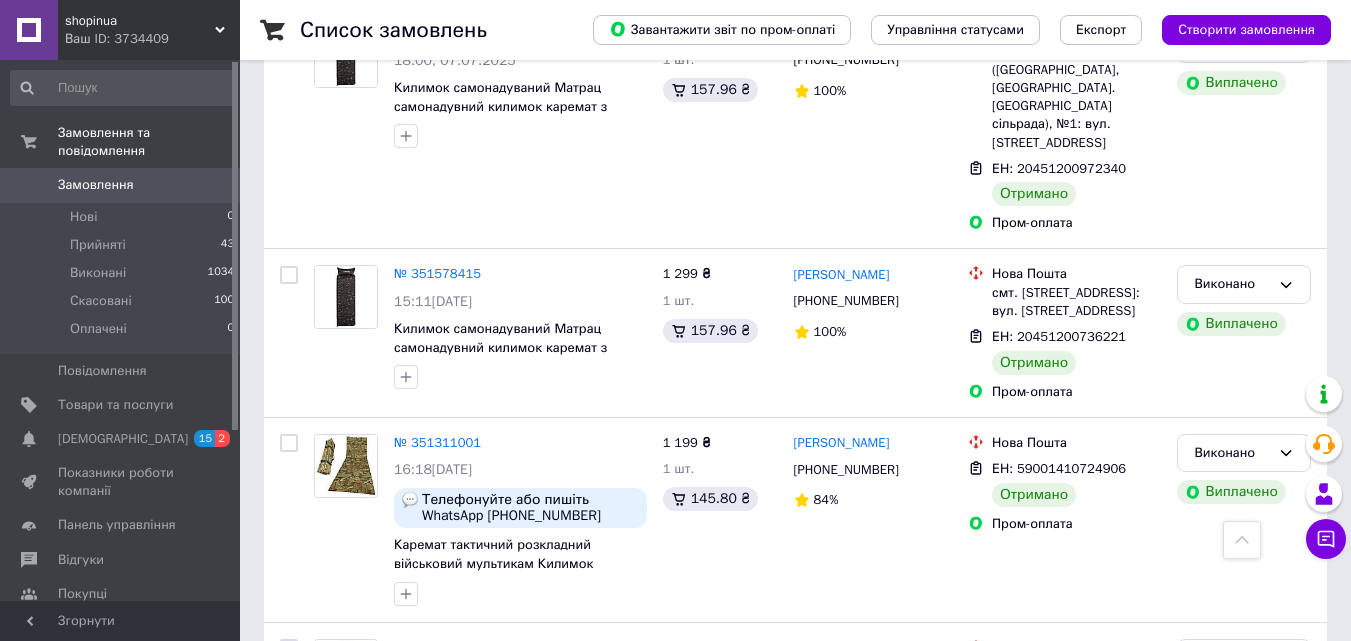 scroll, scrollTop: 2900, scrollLeft: 0, axis: vertical 